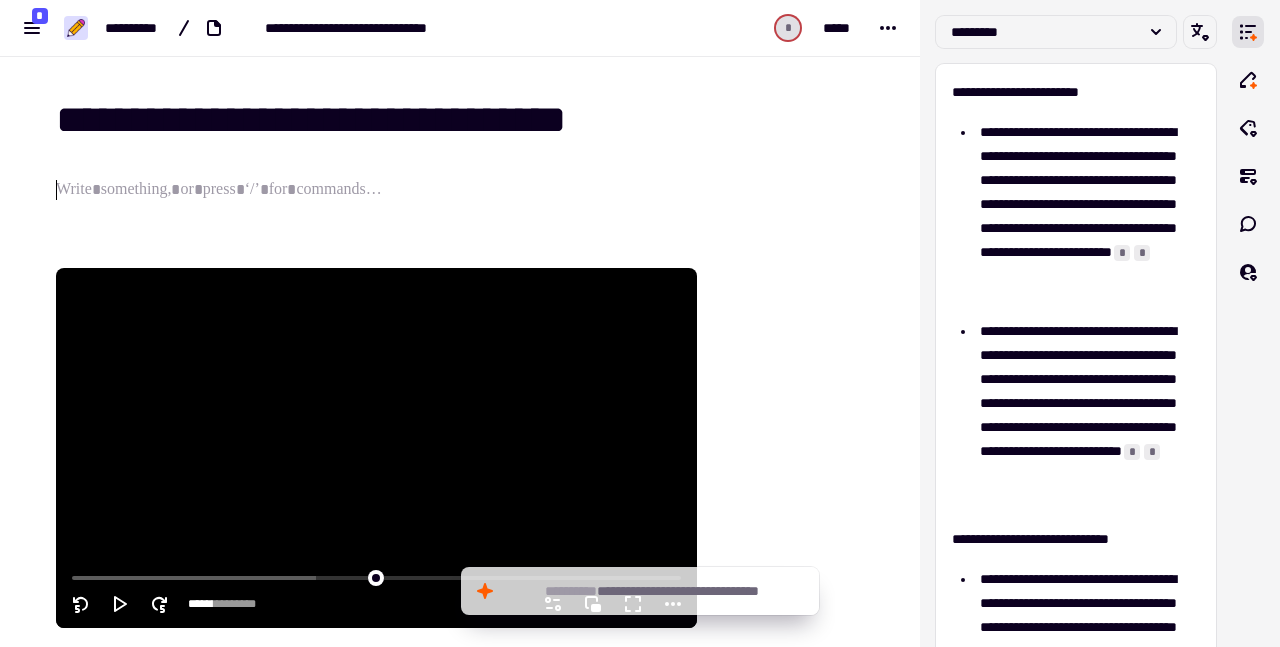 scroll, scrollTop: 0, scrollLeft: 0, axis: both 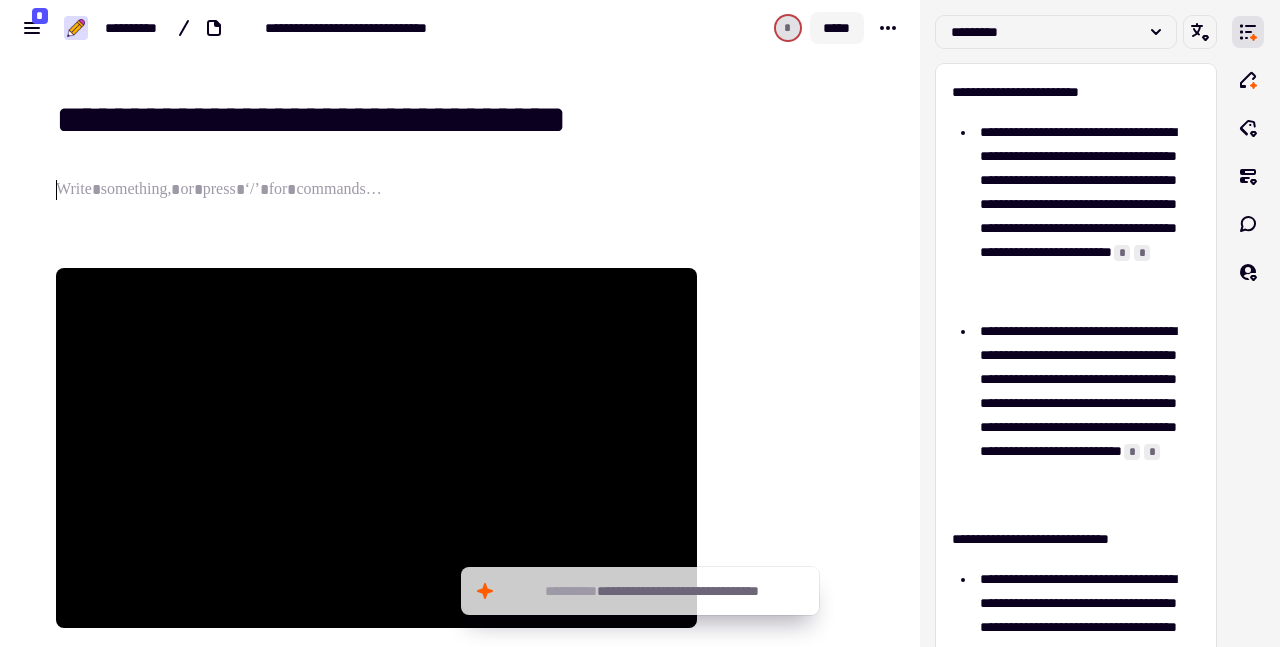 click on "*****" 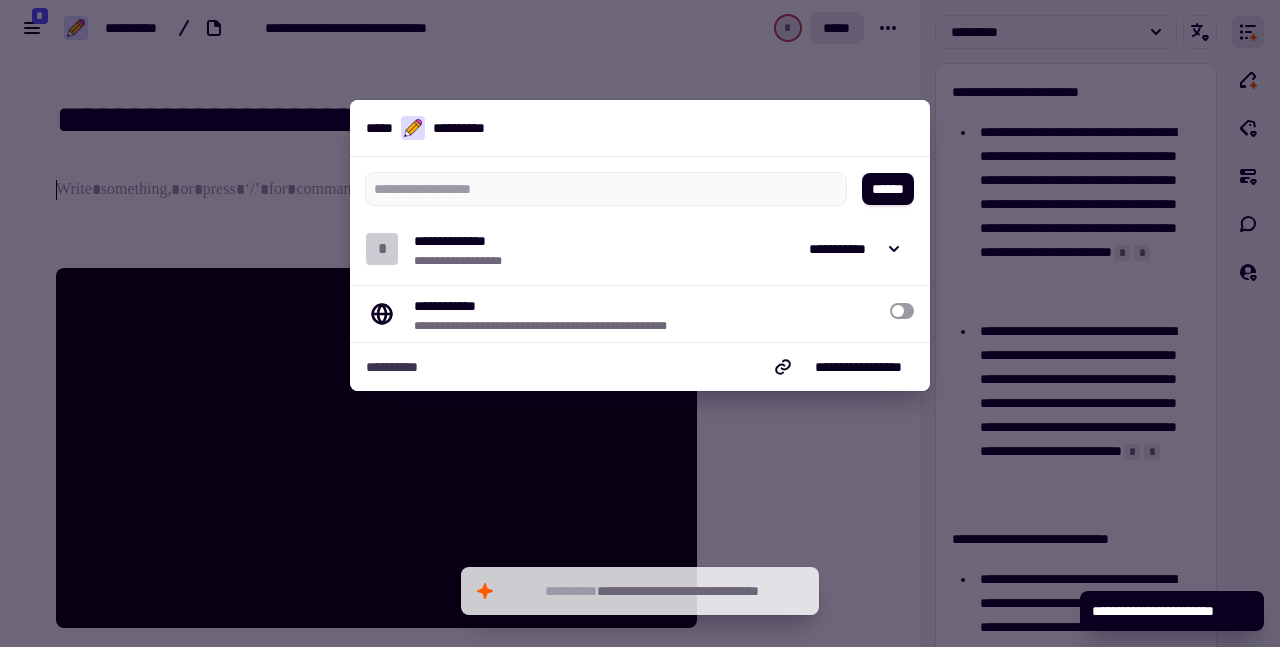 click at bounding box center [902, 311] 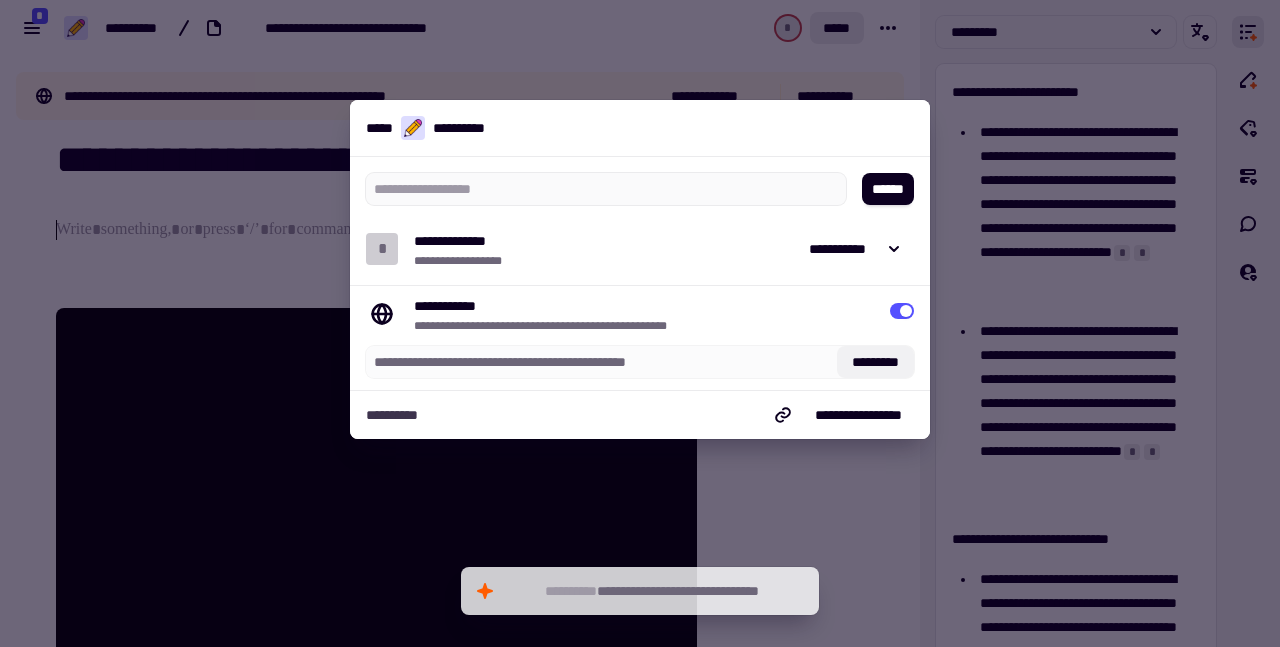 click on "*********" 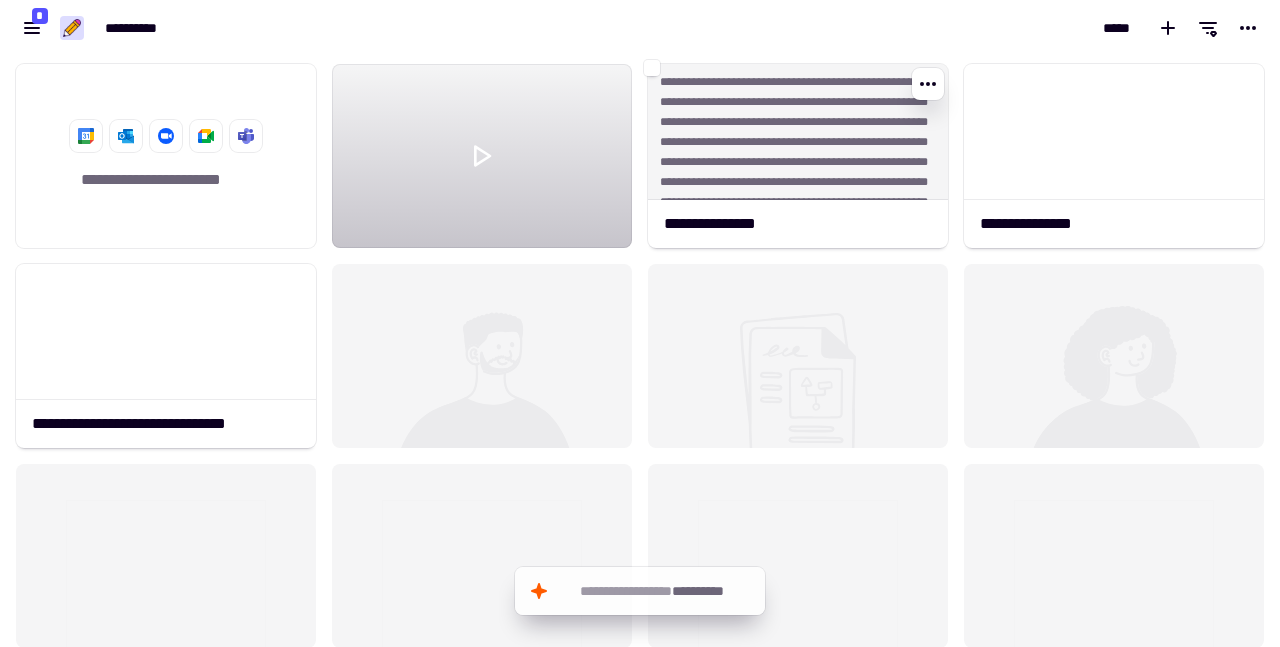 scroll, scrollTop: 1, scrollLeft: 1, axis: both 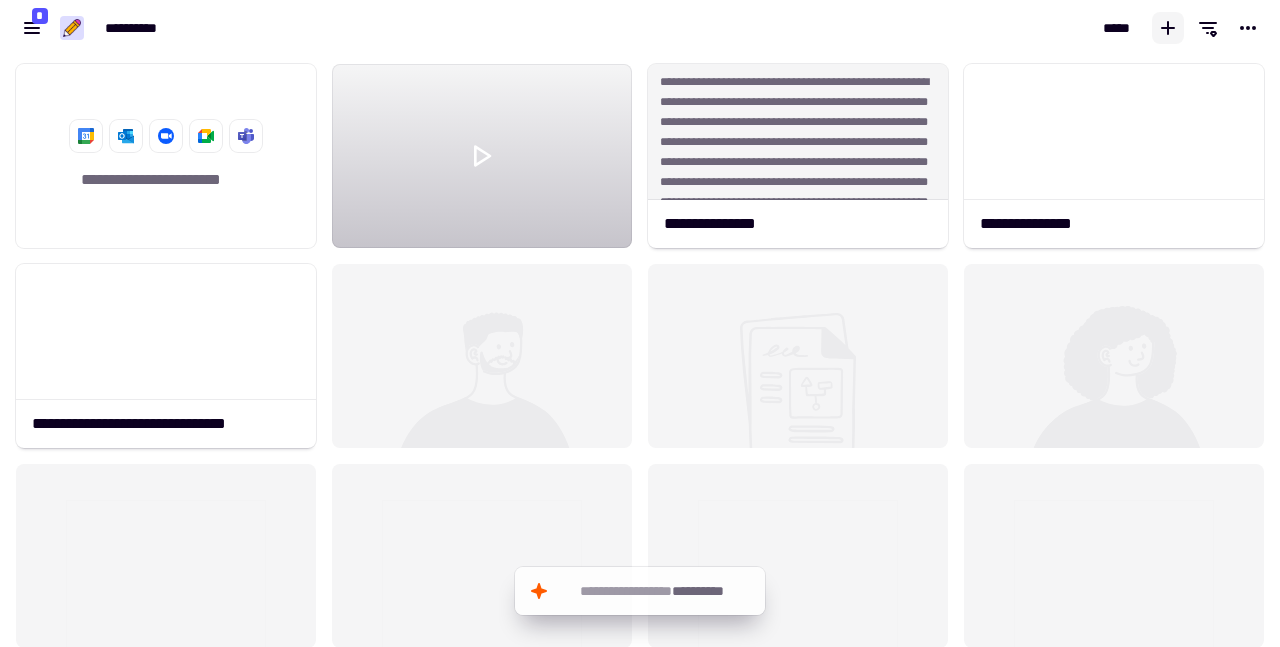 click 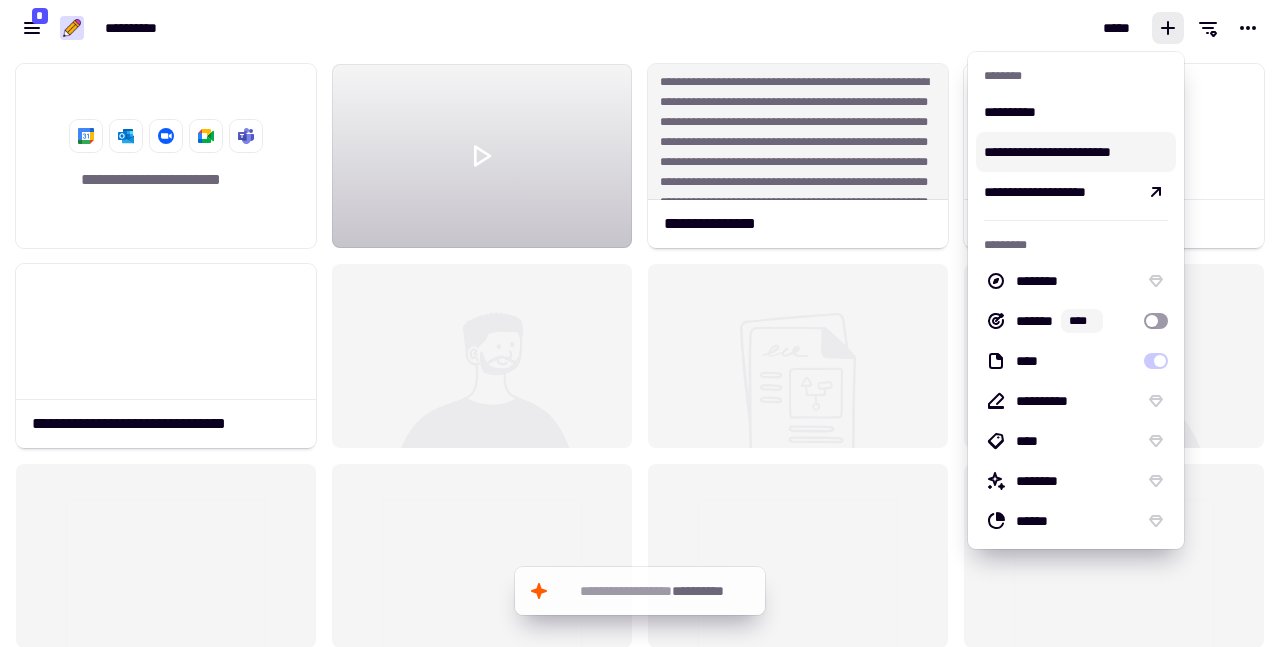 click on "**********" at bounding box center (1076, 152) 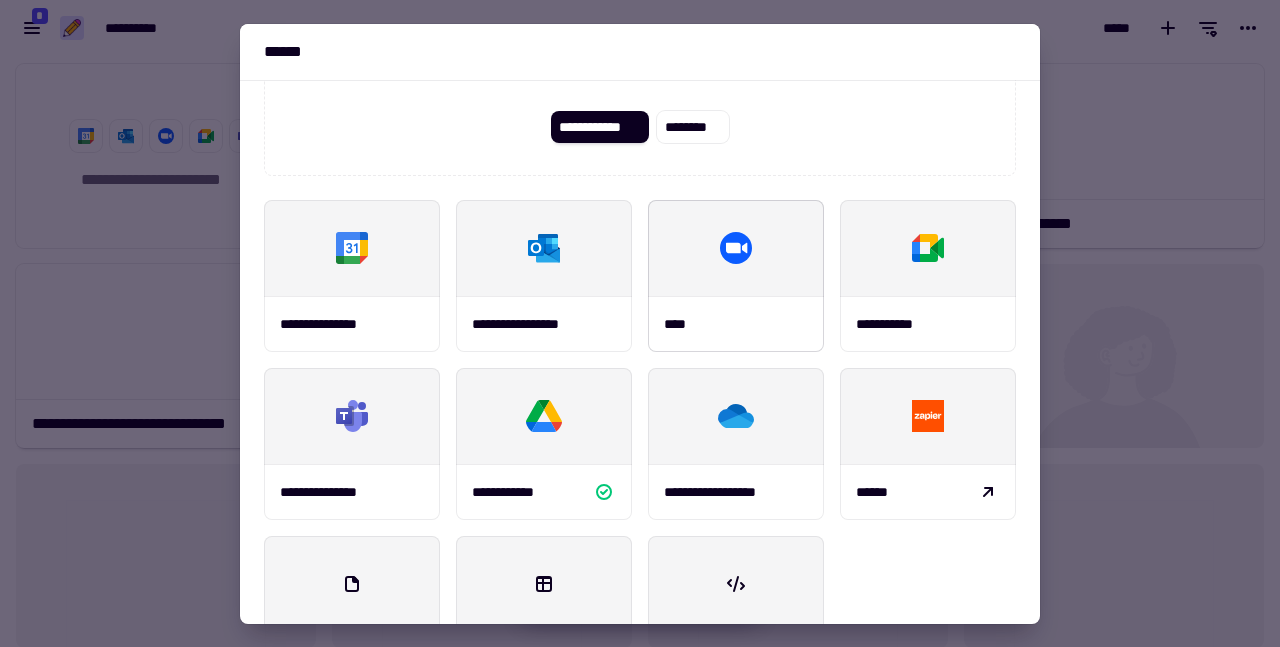 scroll, scrollTop: 156, scrollLeft: 0, axis: vertical 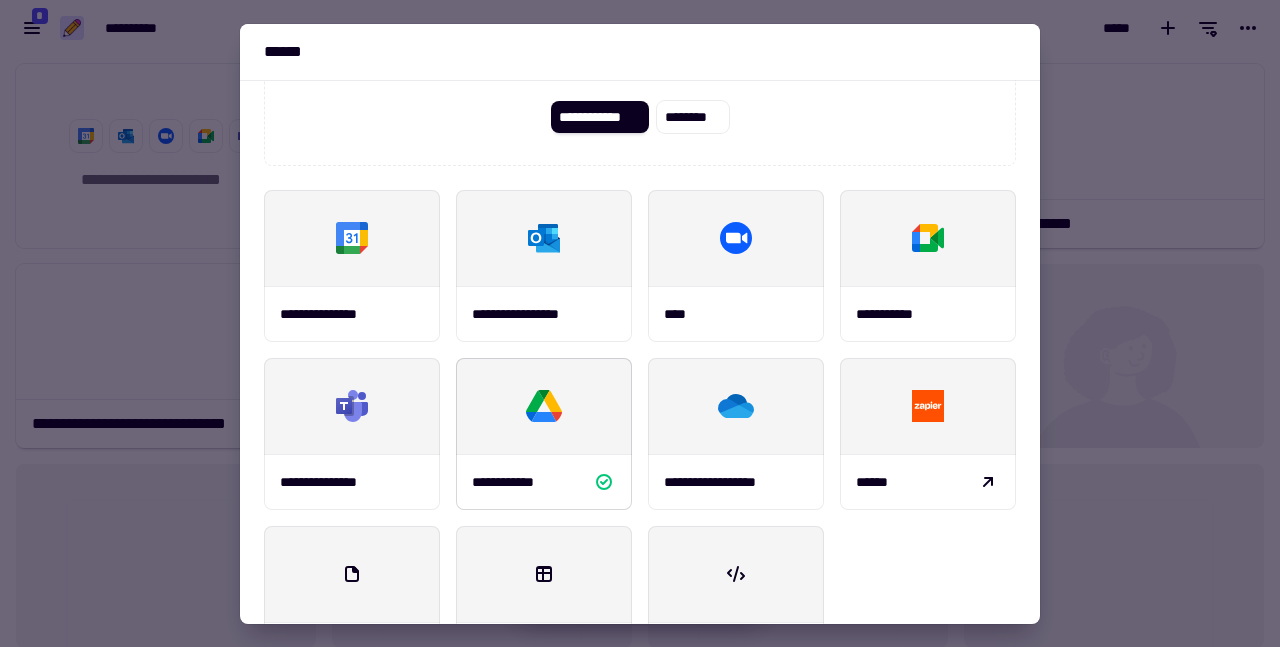 click 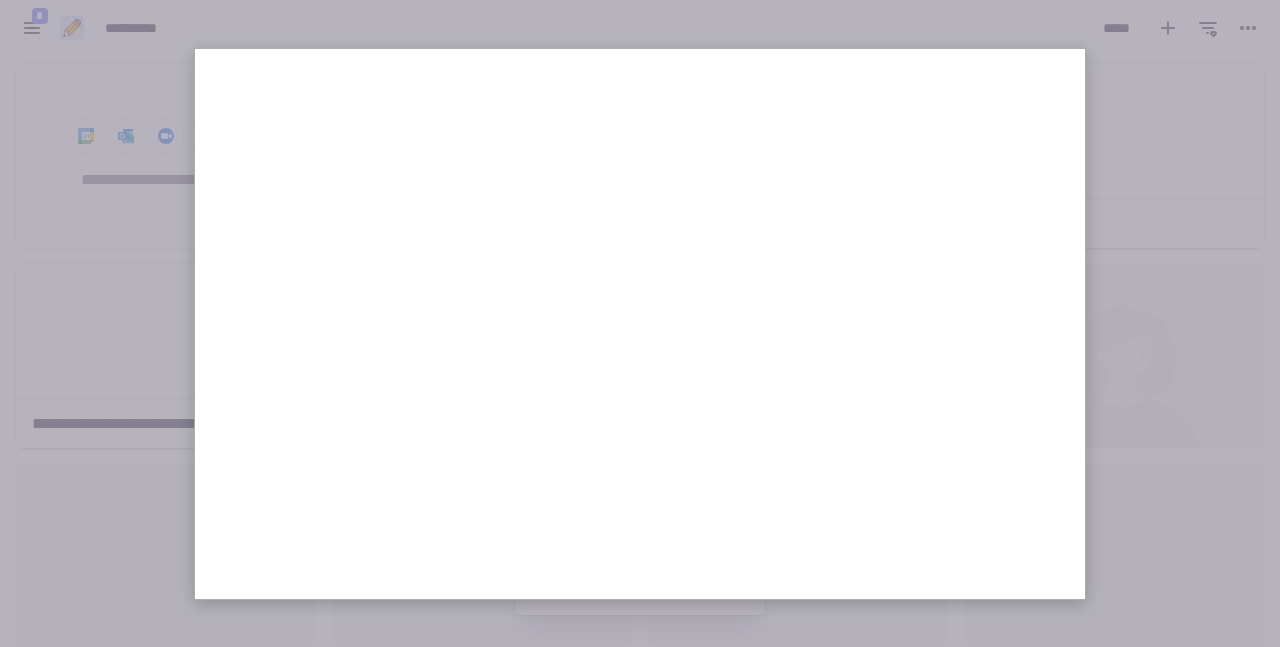 scroll, scrollTop: 12, scrollLeft: 0, axis: vertical 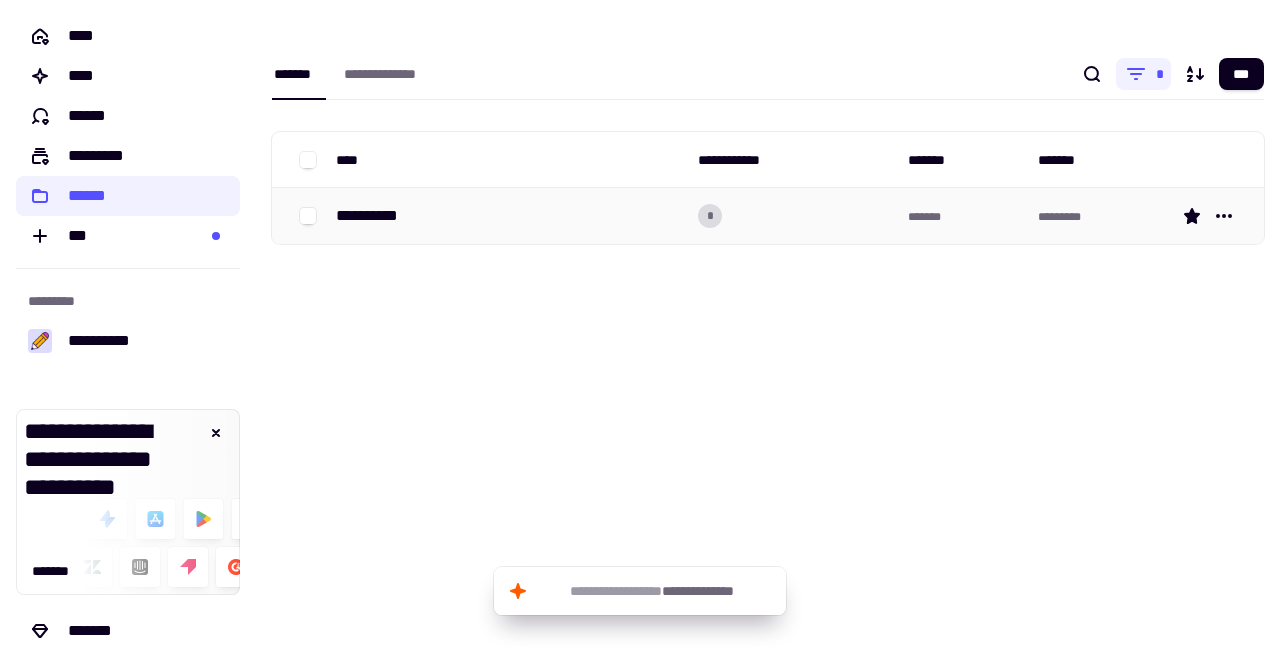 click on "**********" at bounding box center [375, 216] 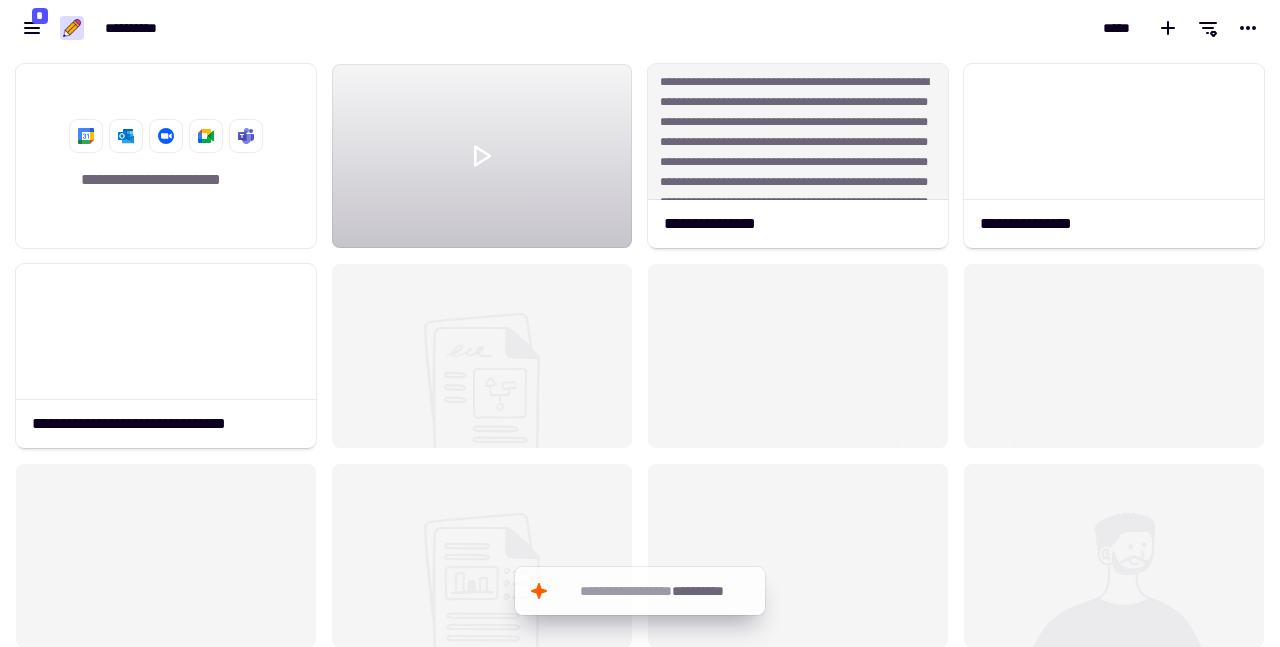 scroll, scrollTop: 1, scrollLeft: 1, axis: both 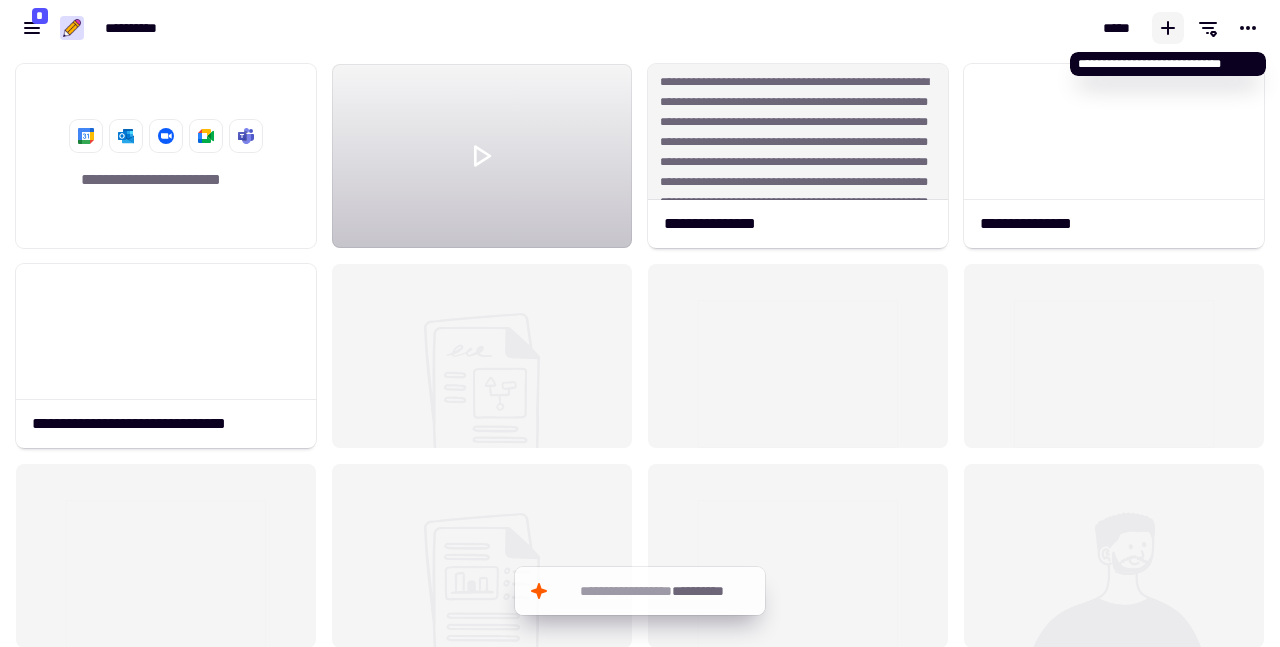 click 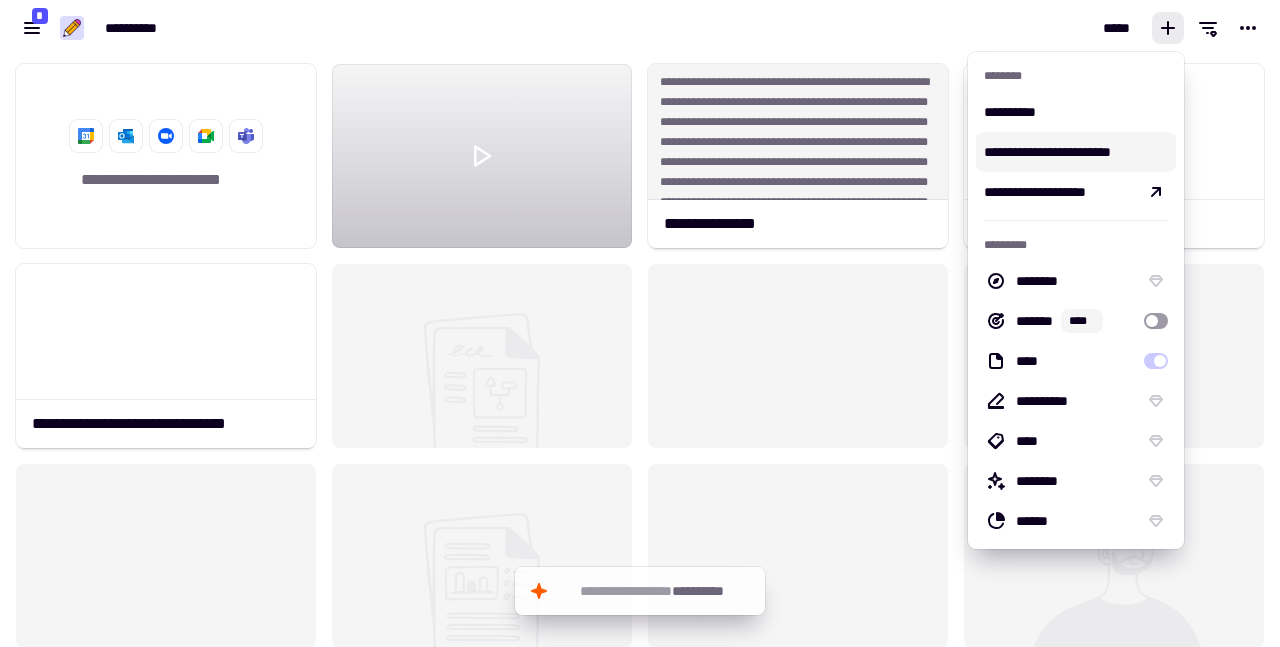 click on "**********" at bounding box center [1076, 152] 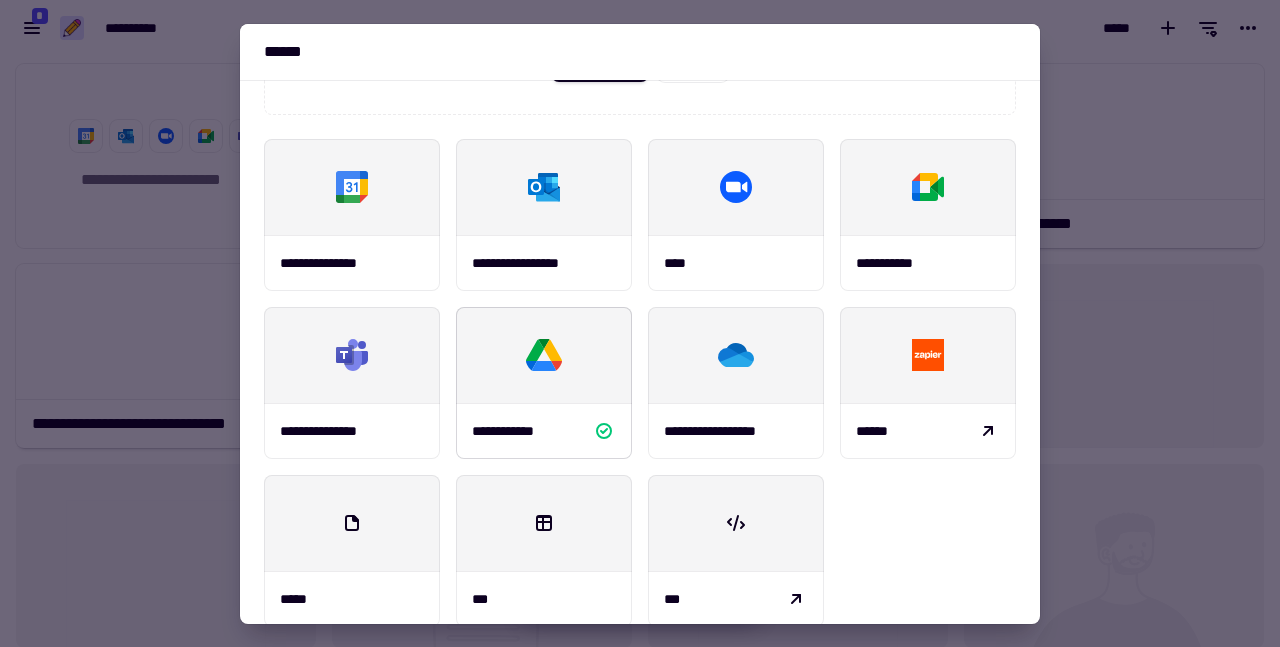 scroll, scrollTop: 208, scrollLeft: 0, axis: vertical 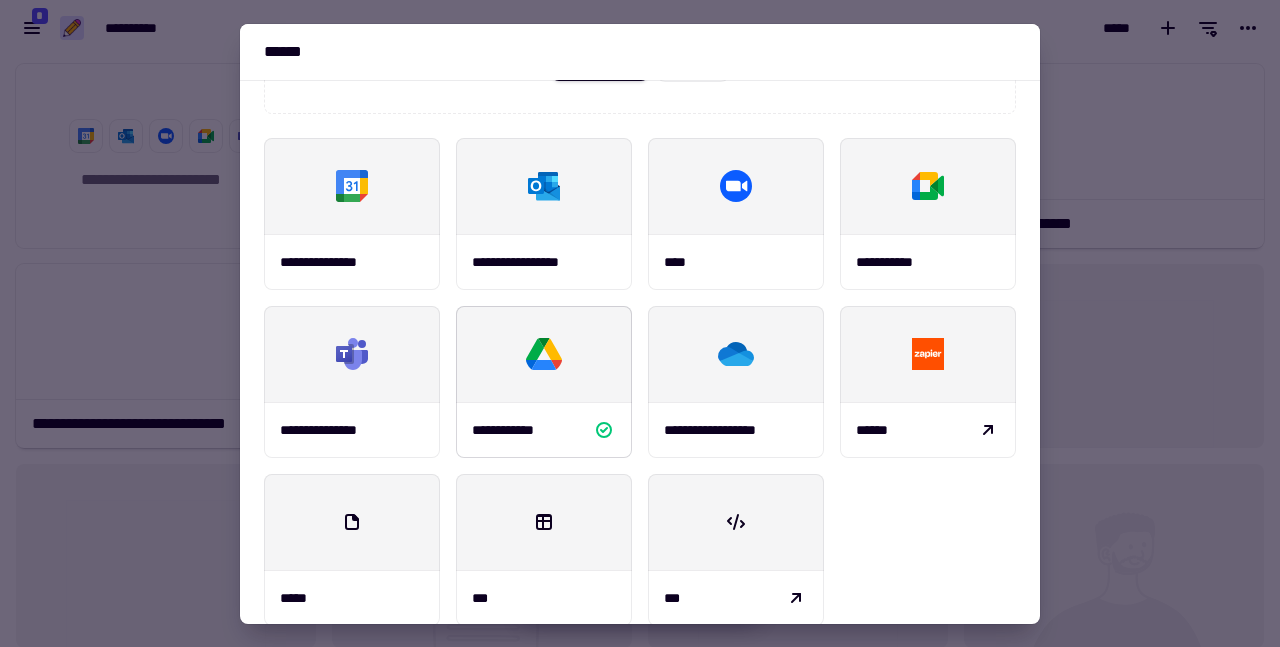 click 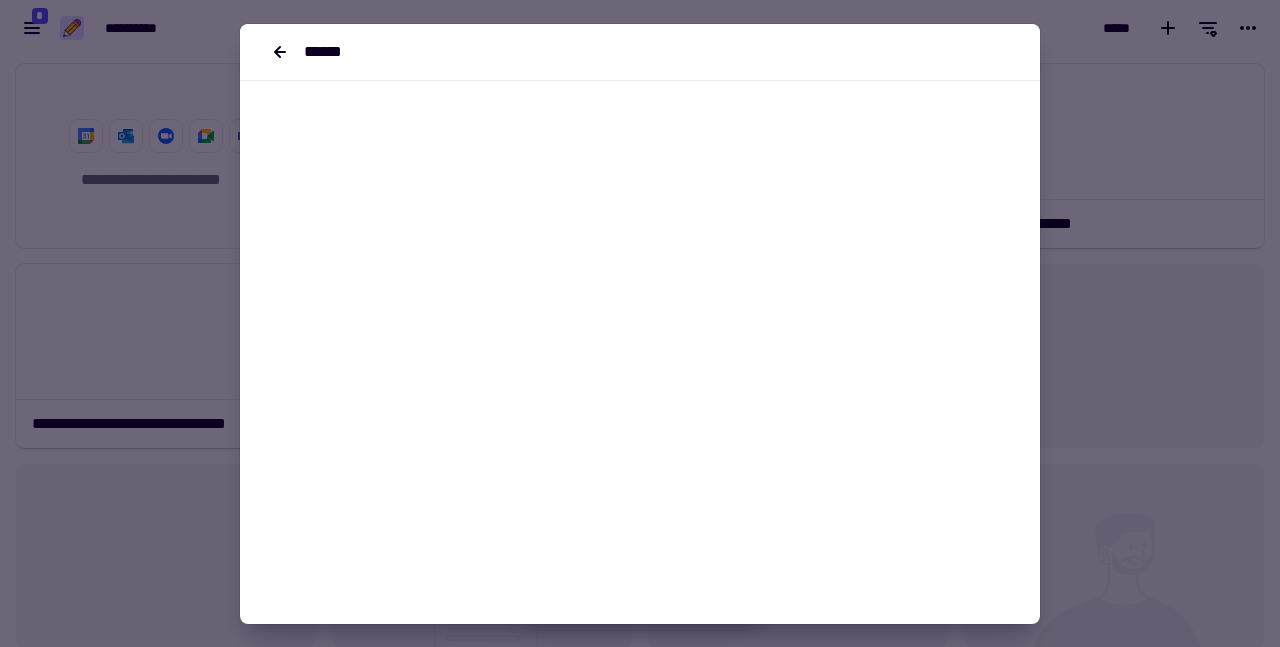 scroll, scrollTop: 0, scrollLeft: 0, axis: both 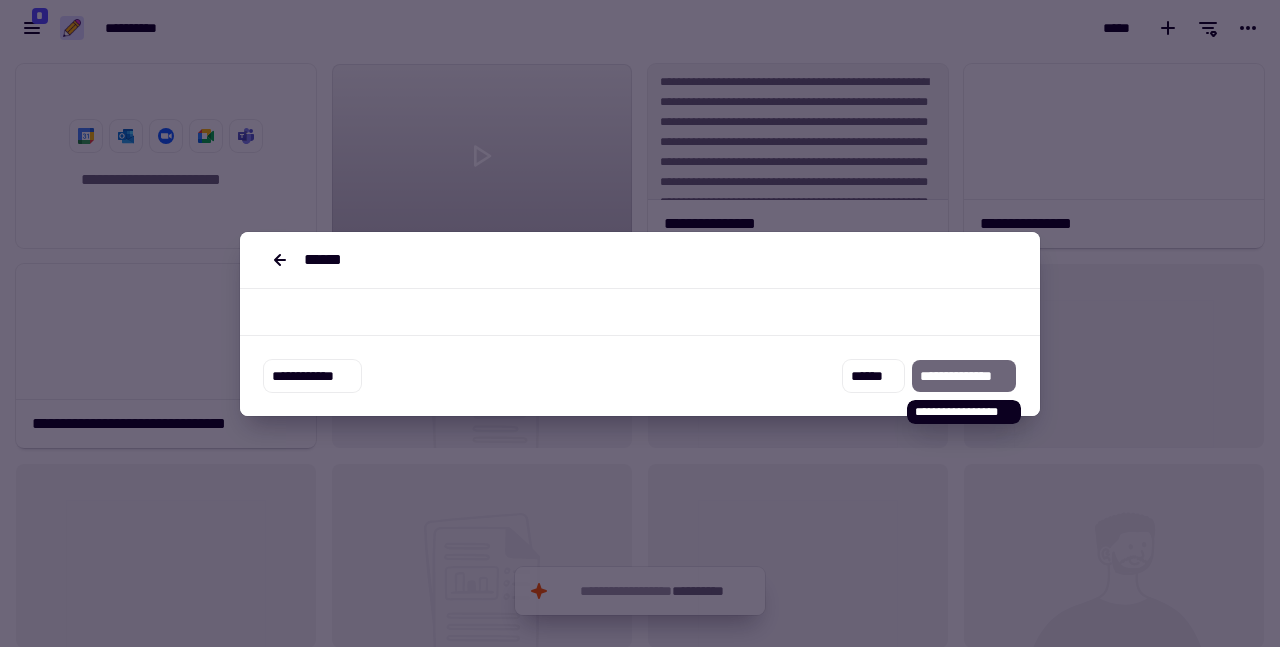 click on "**********" 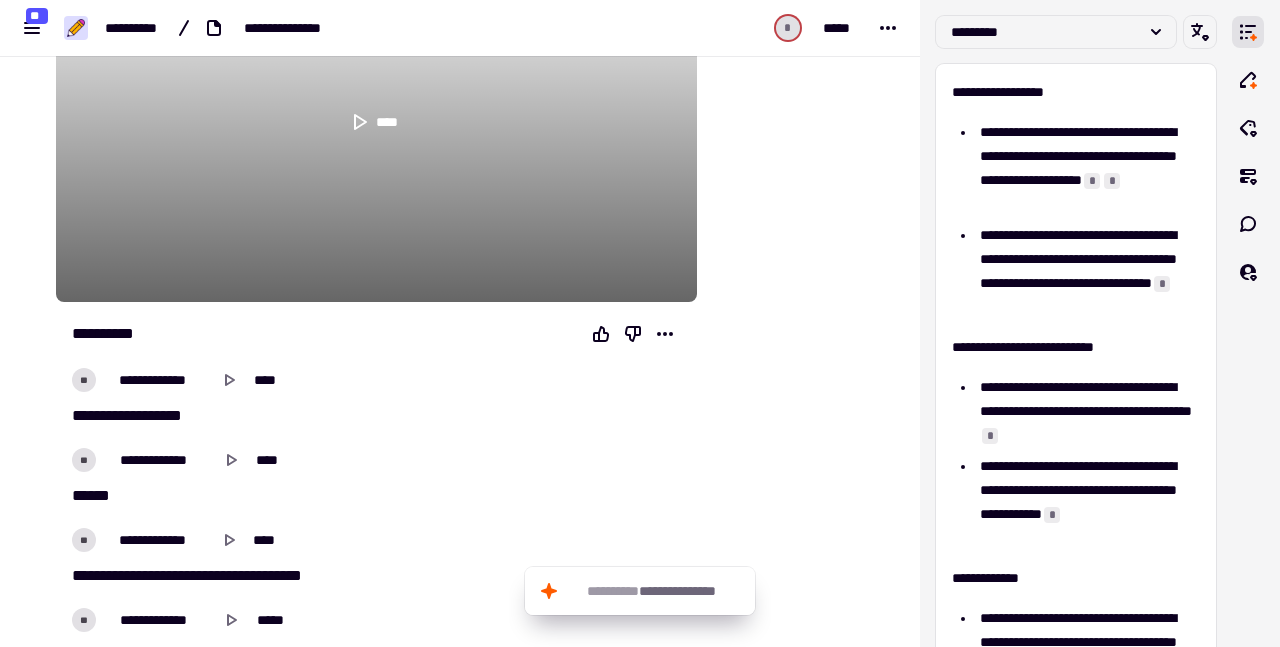 scroll, scrollTop: 291, scrollLeft: 0, axis: vertical 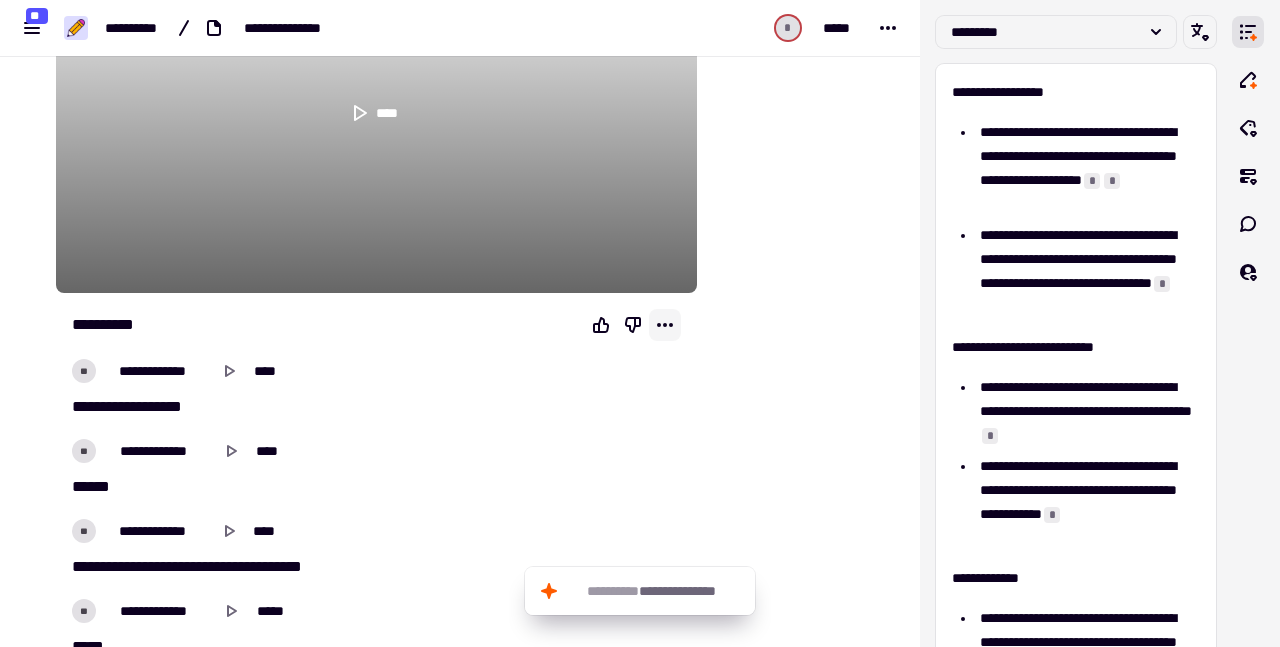 click 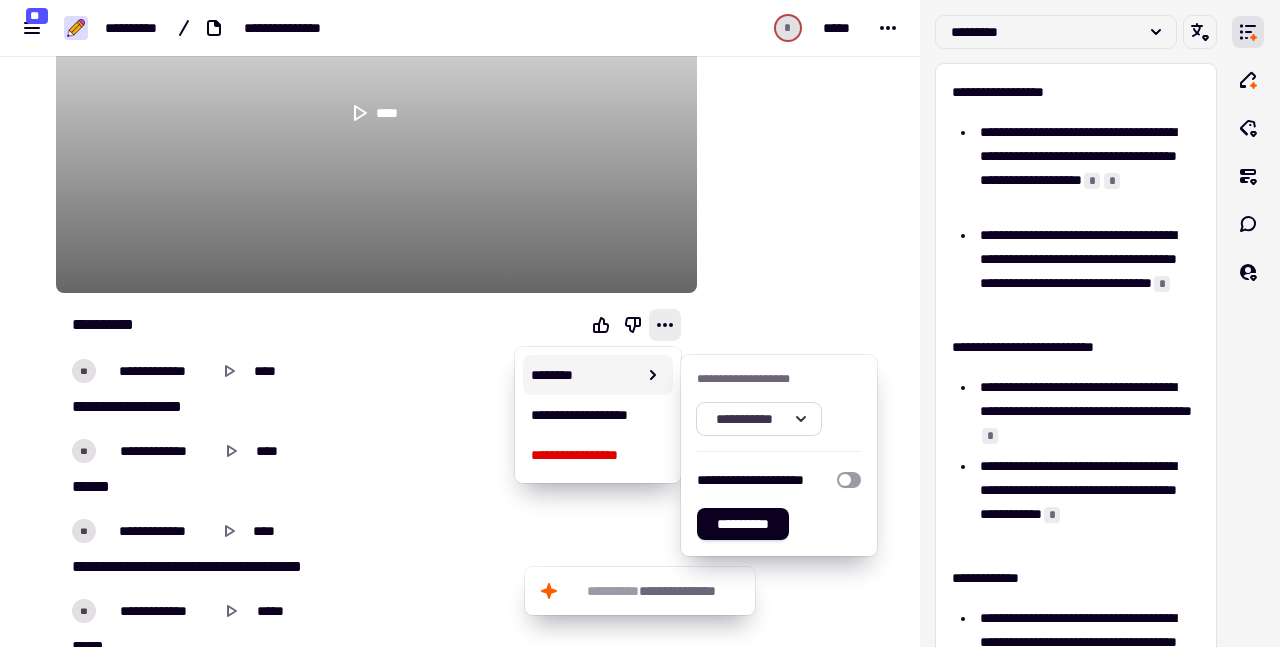 click 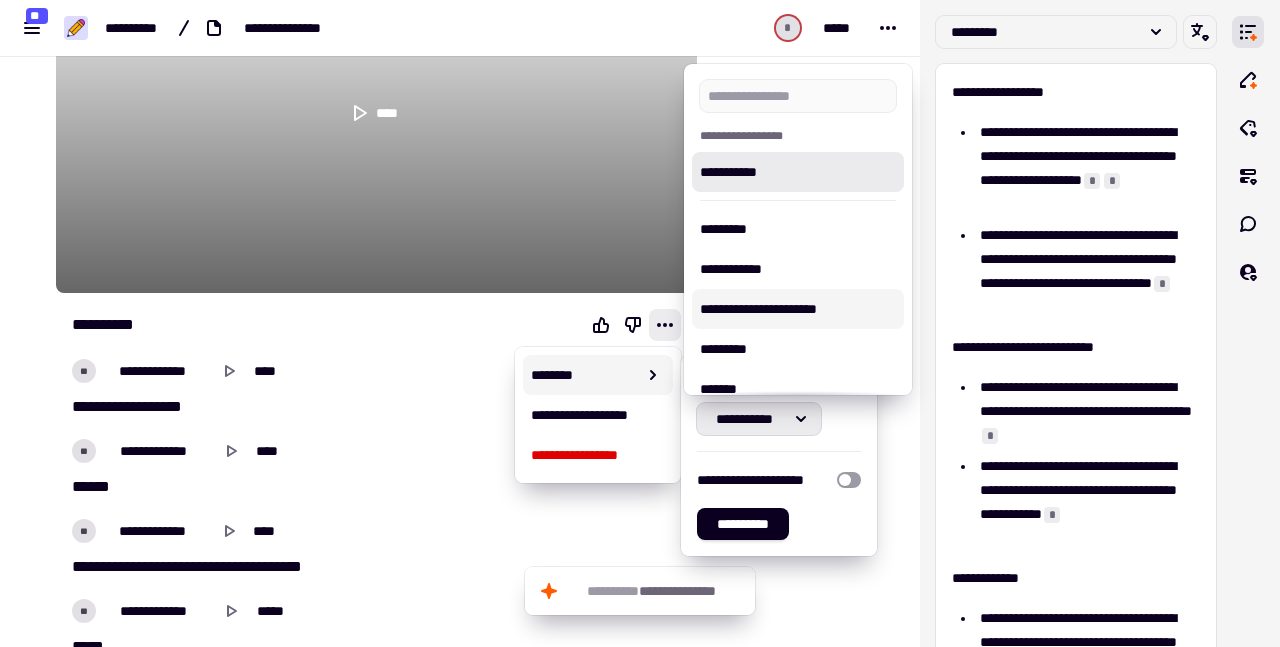 click on "**********" at bounding box center [798, 309] 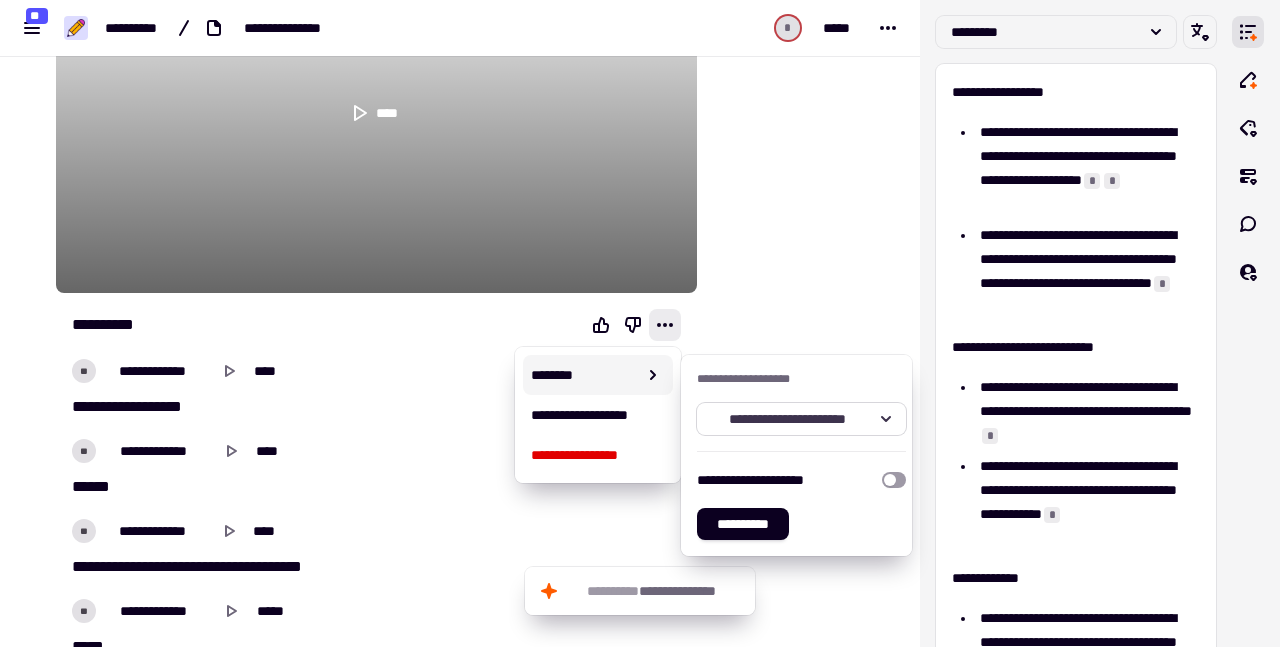click on "**********" 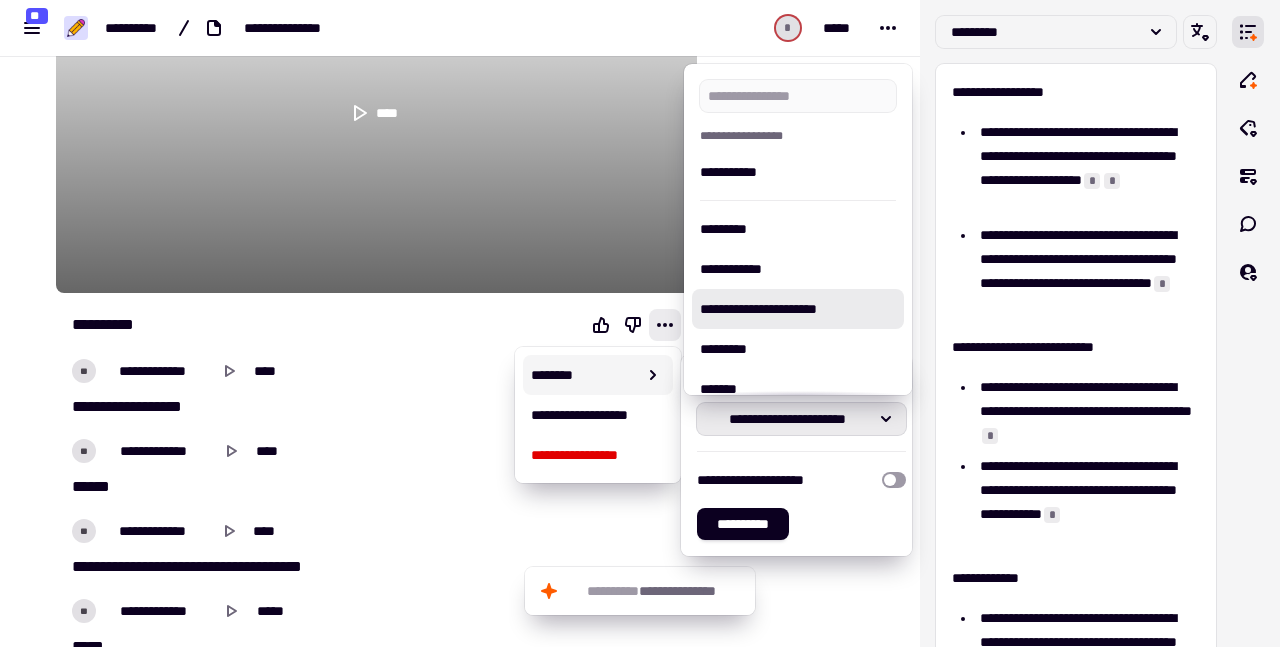 click on "**********" at bounding box center (798, 309) 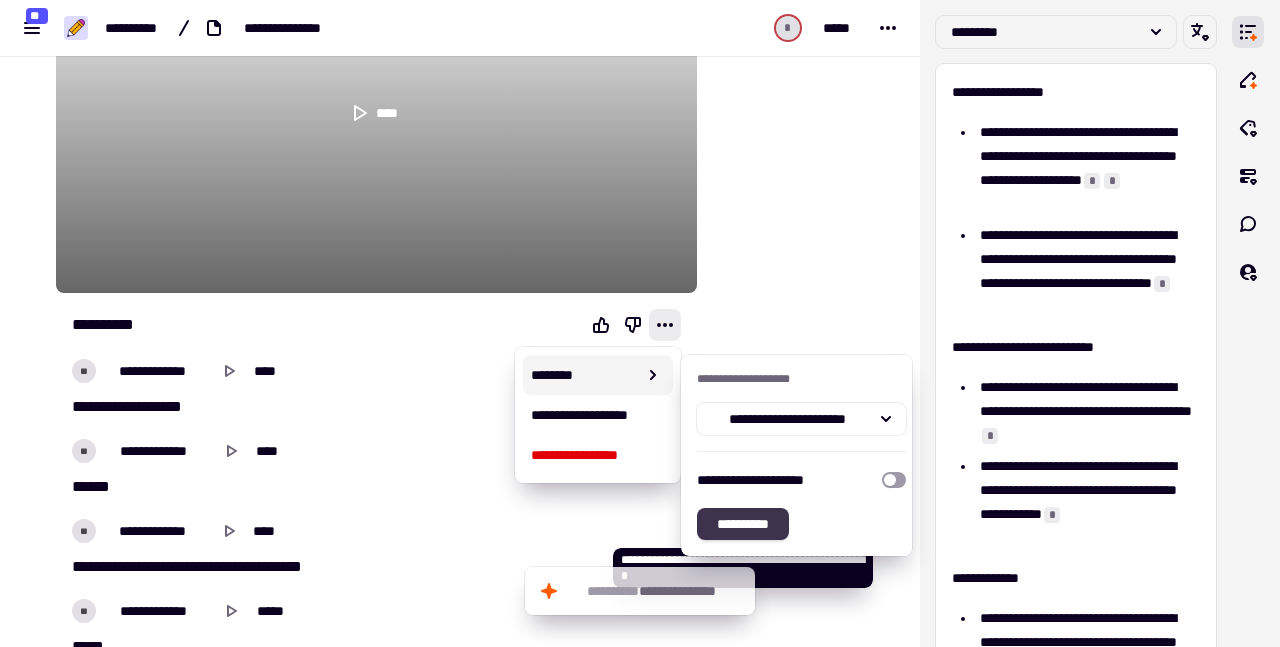 click on "**********" 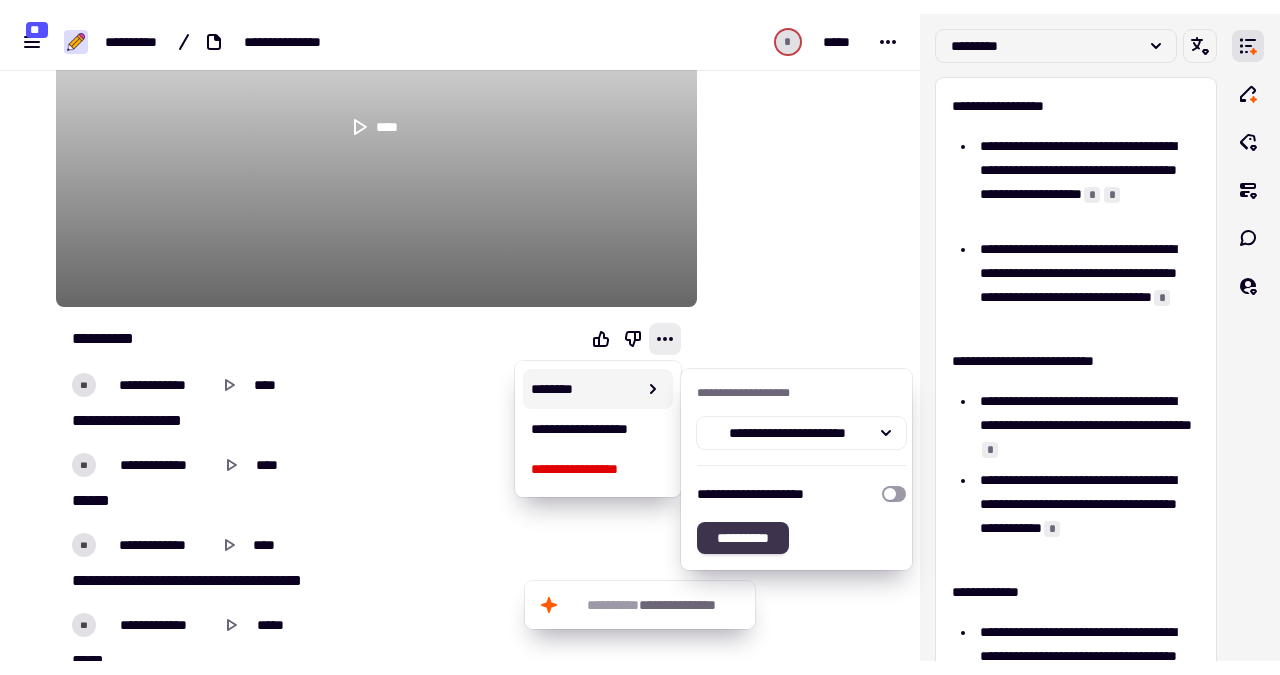 scroll, scrollTop: 217, scrollLeft: 0, axis: vertical 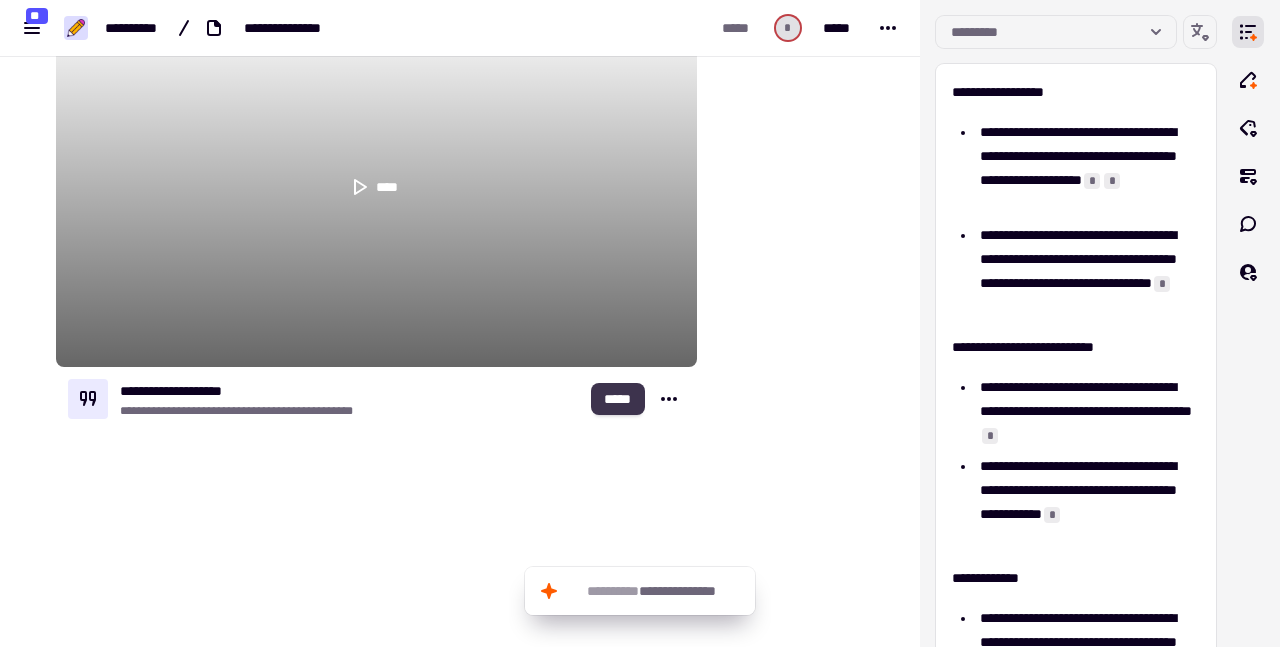 click on "*****" 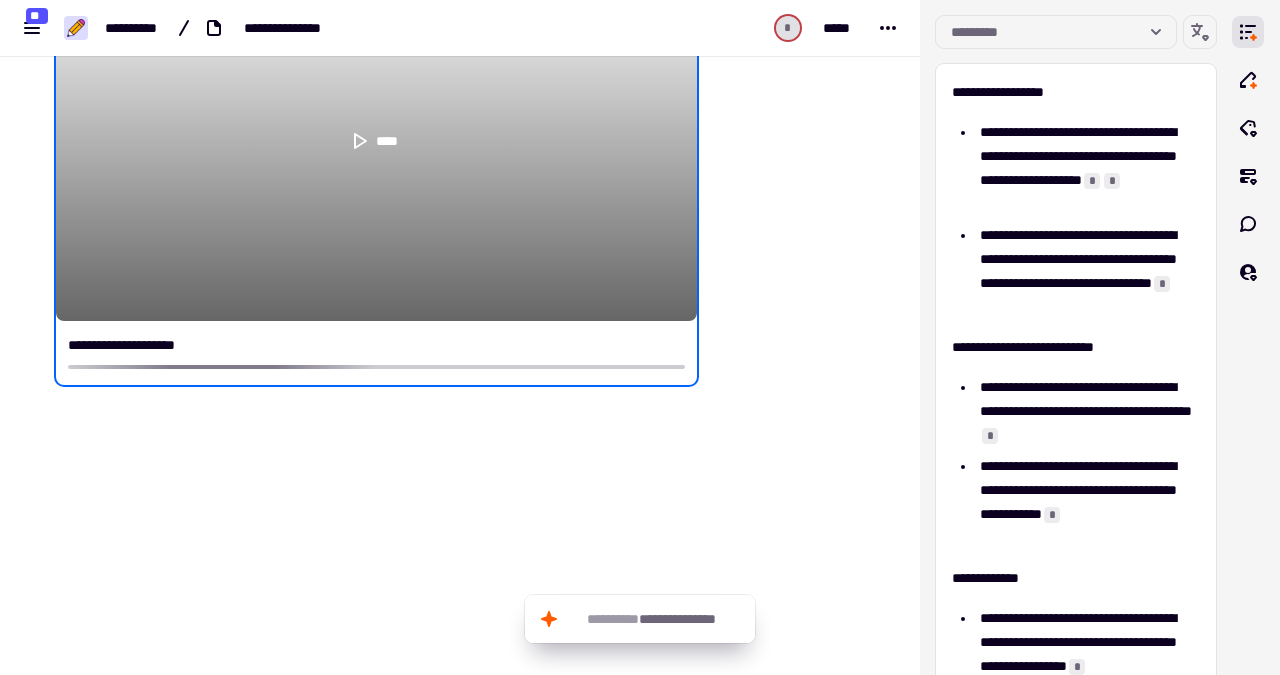 scroll, scrollTop: 262, scrollLeft: 0, axis: vertical 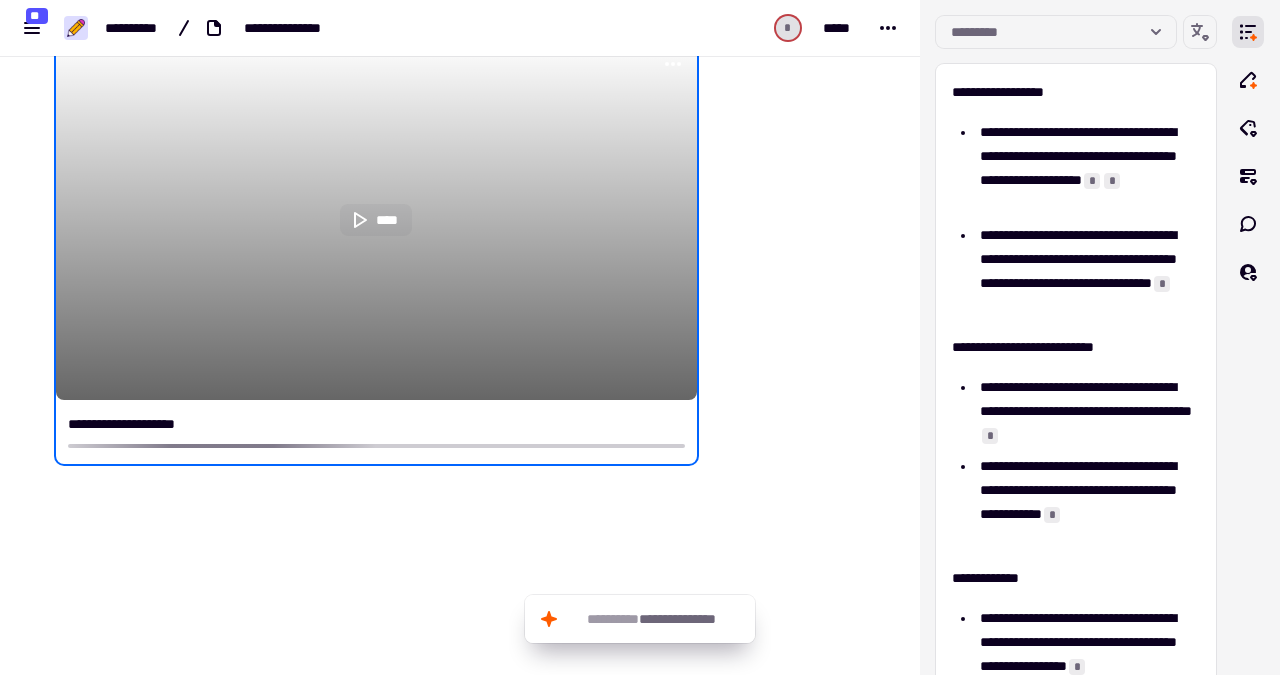 click 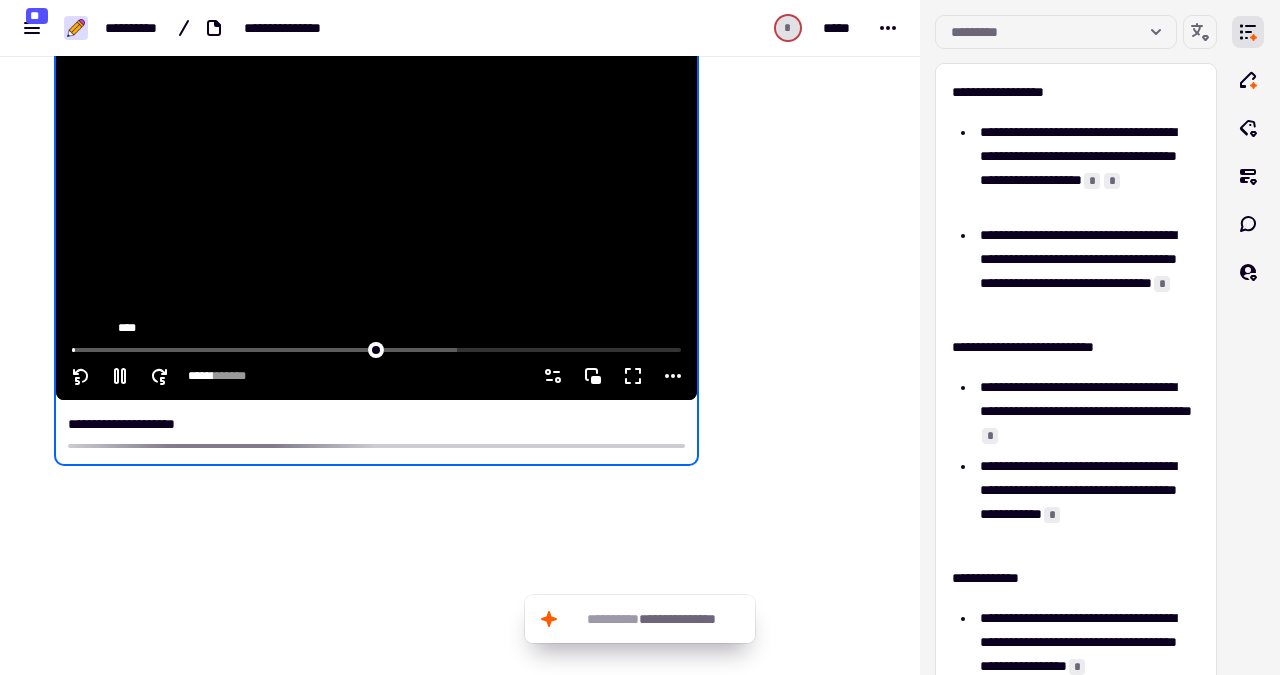 click at bounding box center [376, 348] 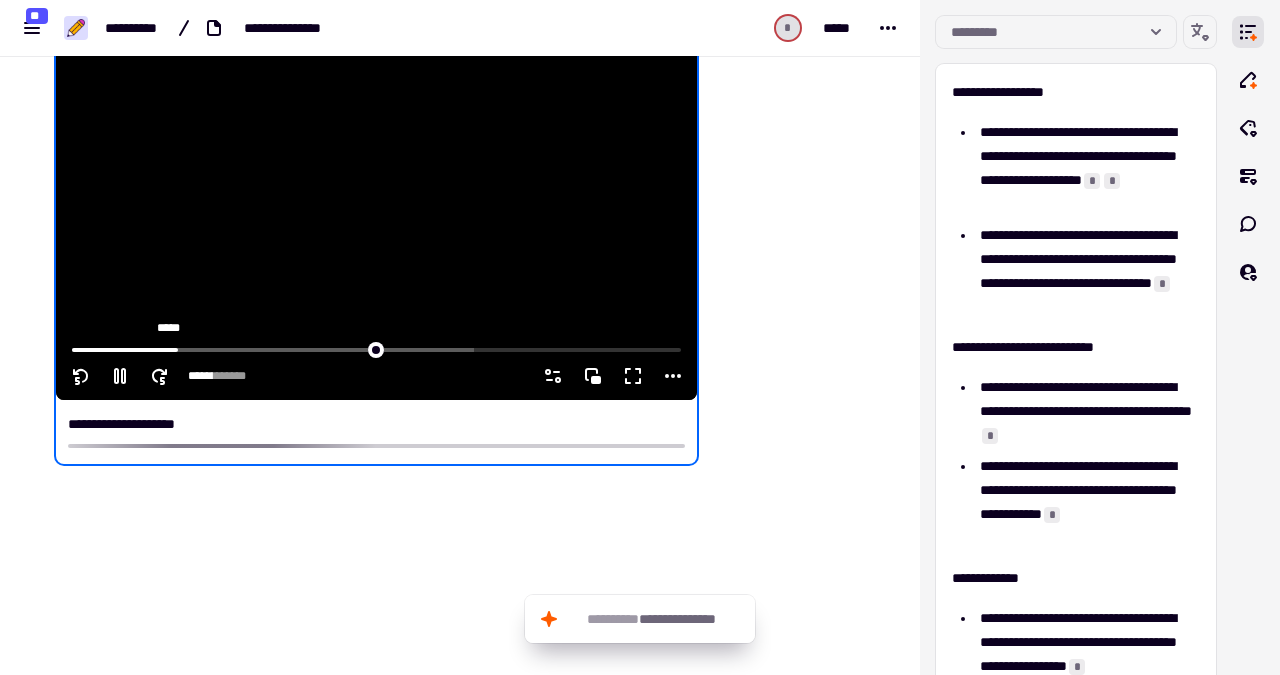 click at bounding box center (376, 348) 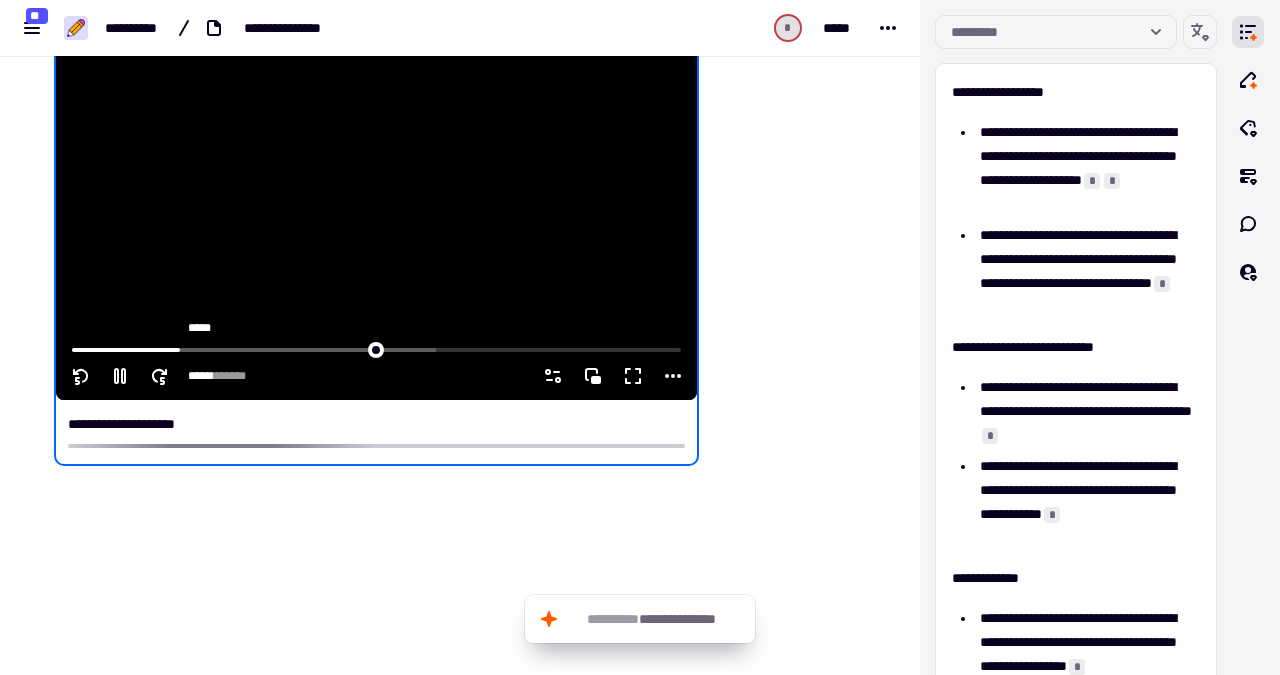 click at bounding box center (376, 348) 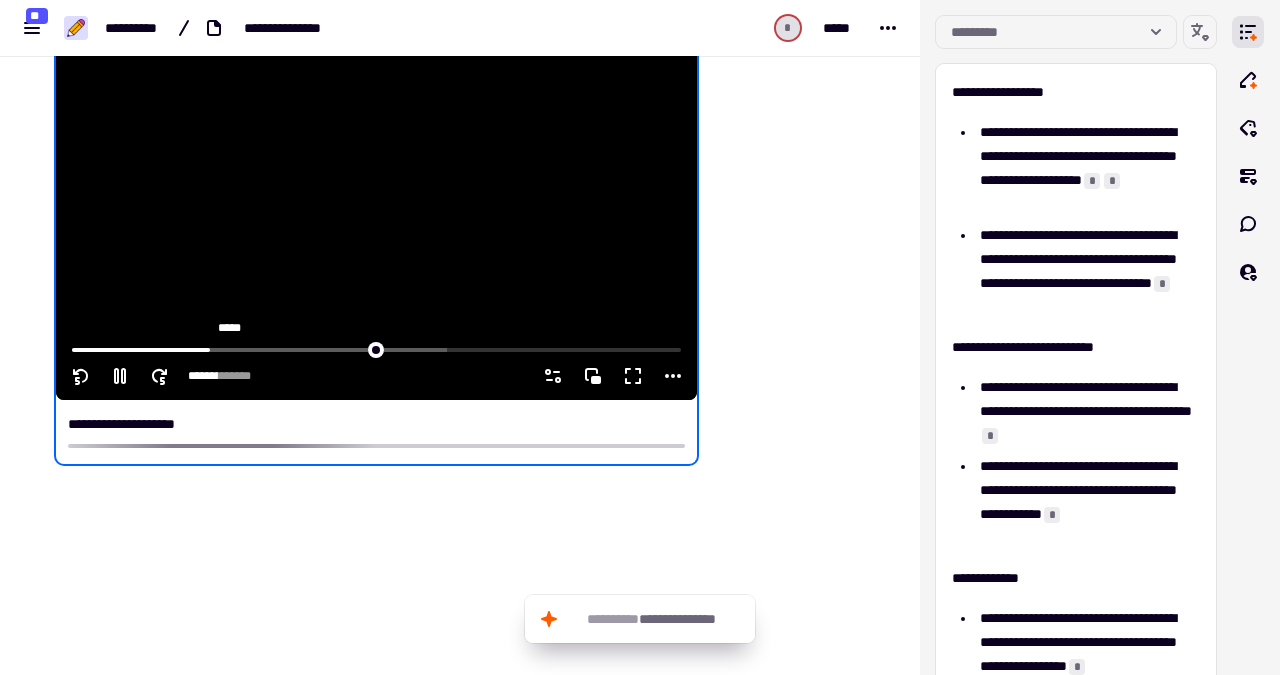 click at bounding box center [376, 348] 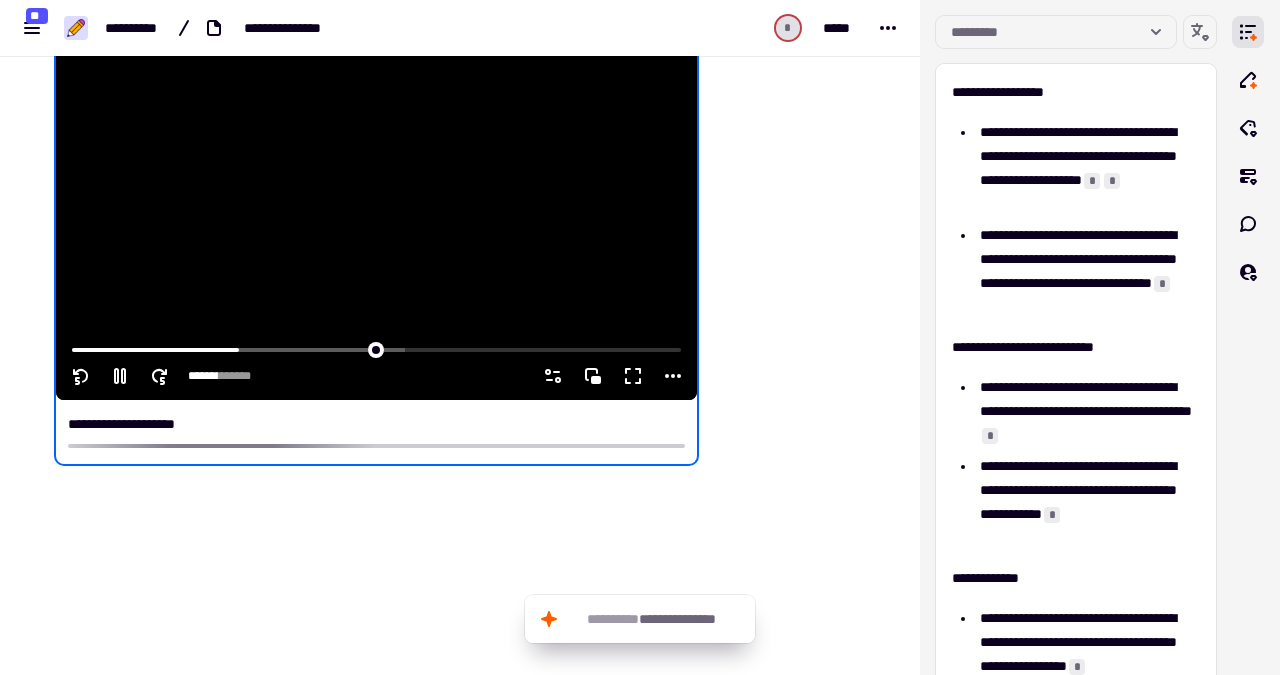 click at bounding box center (376, 348) 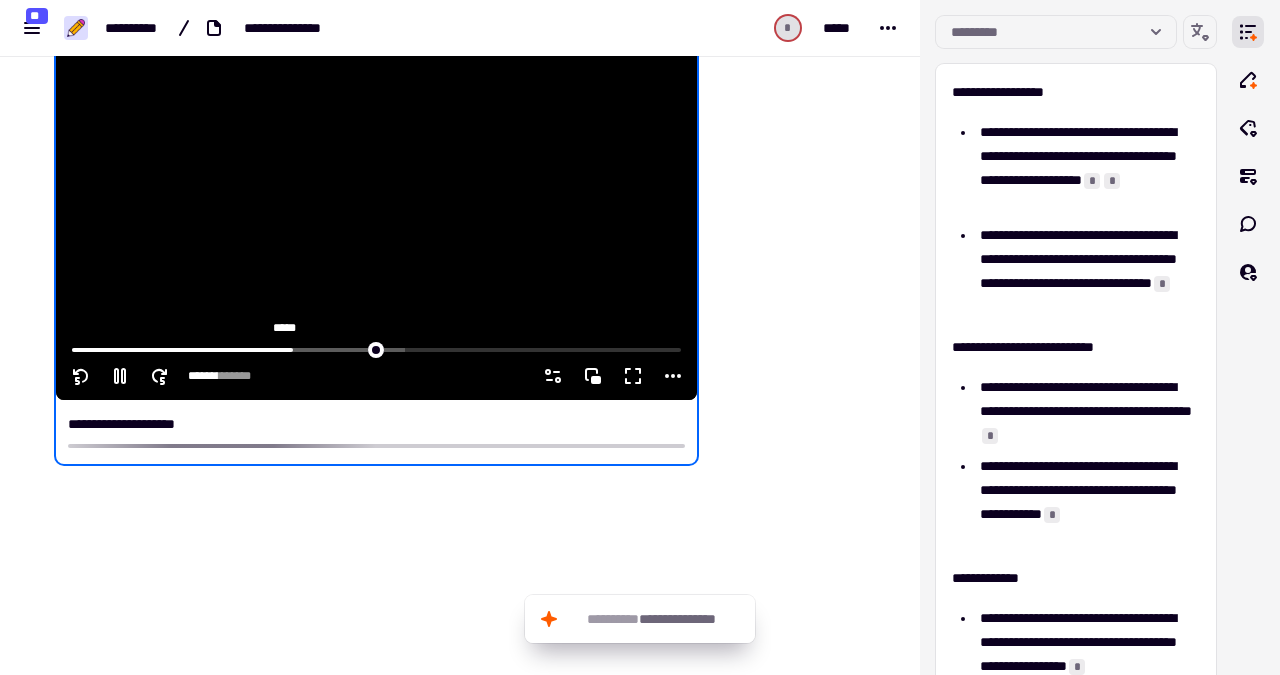 click at bounding box center (376, 348) 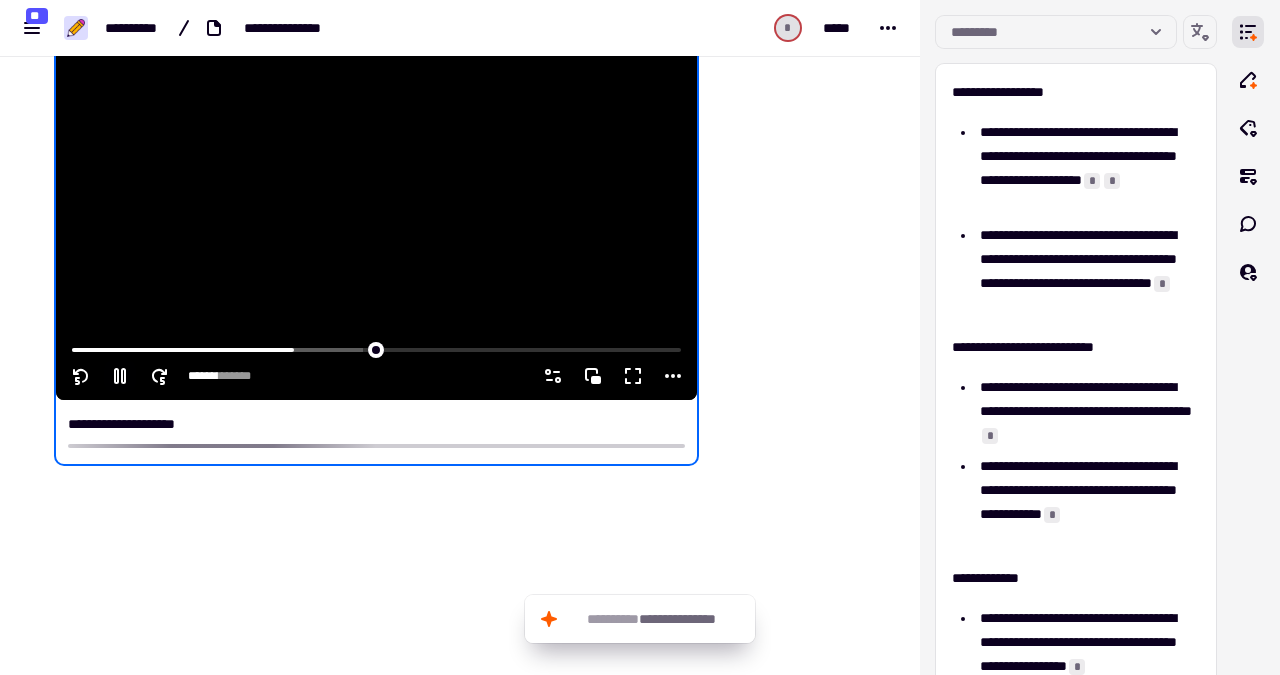 click 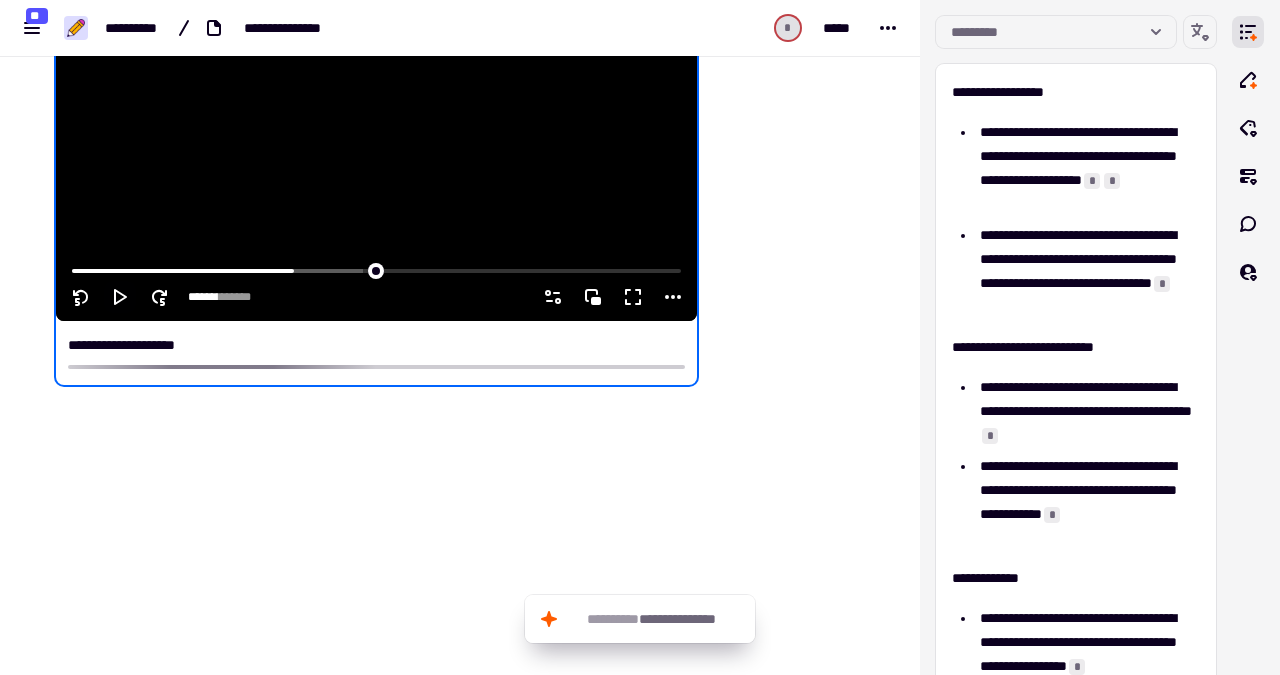 scroll, scrollTop: 262, scrollLeft: 0, axis: vertical 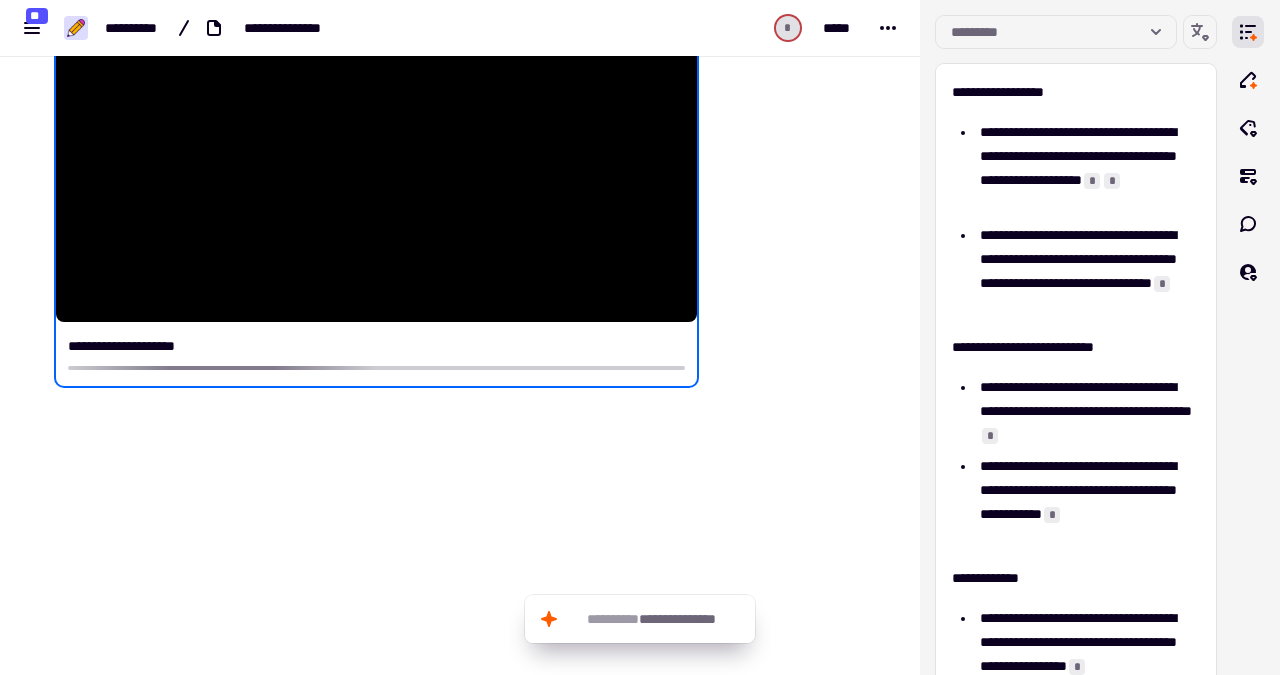 type on "*******" 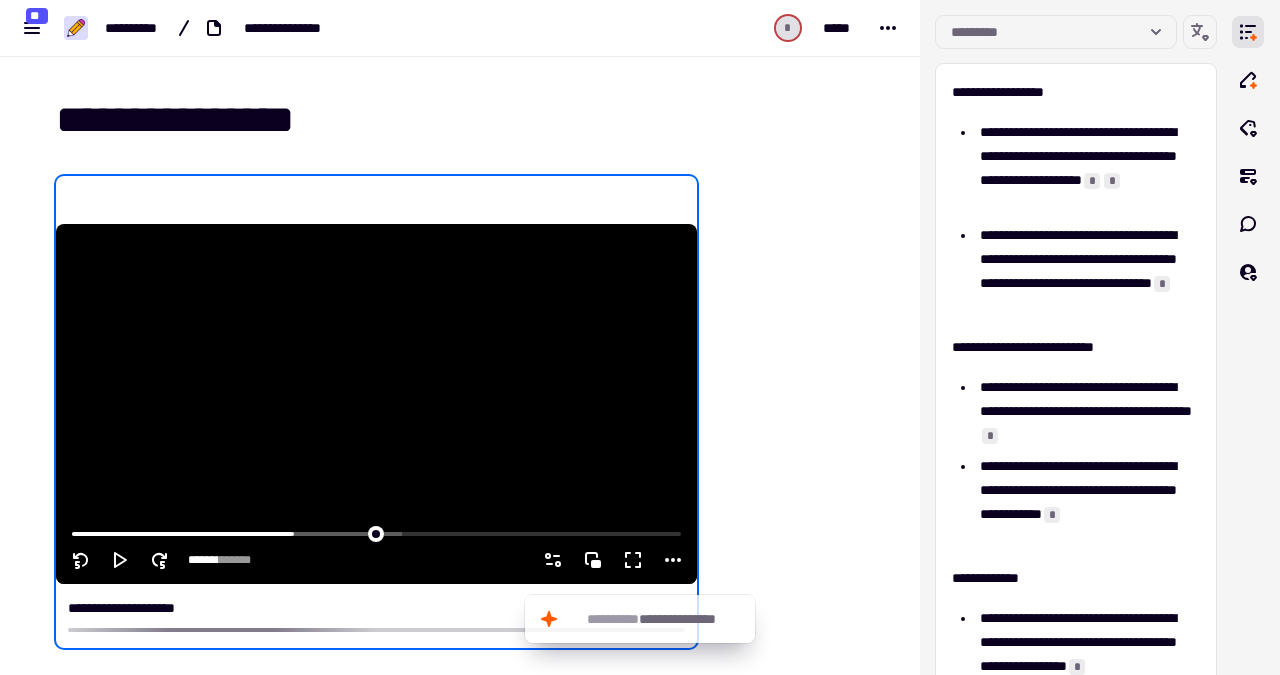 scroll, scrollTop: 0, scrollLeft: 0, axis: both 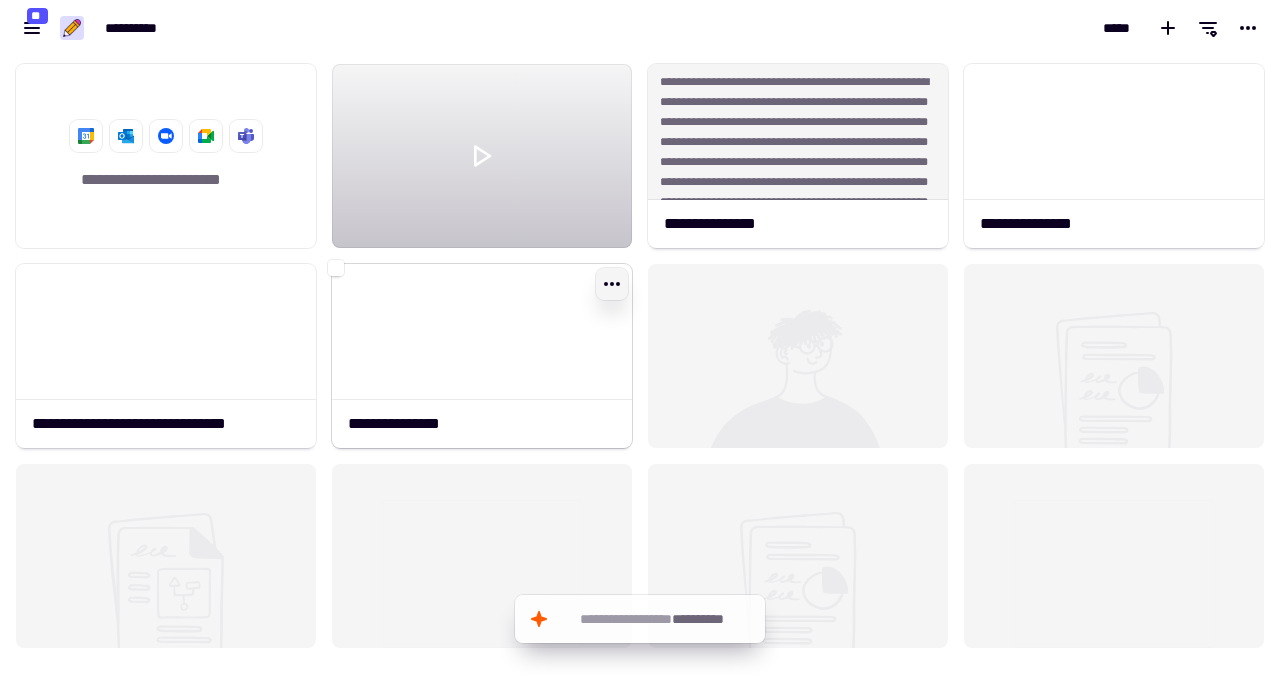click 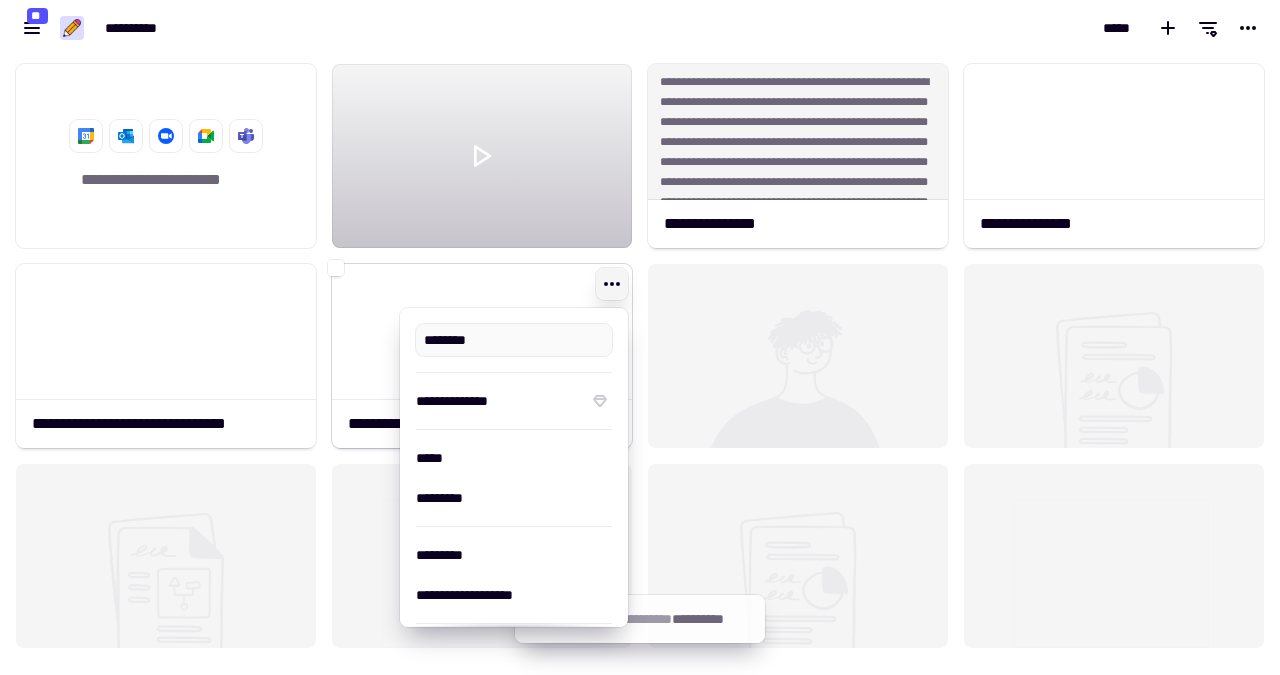 type on "**********" 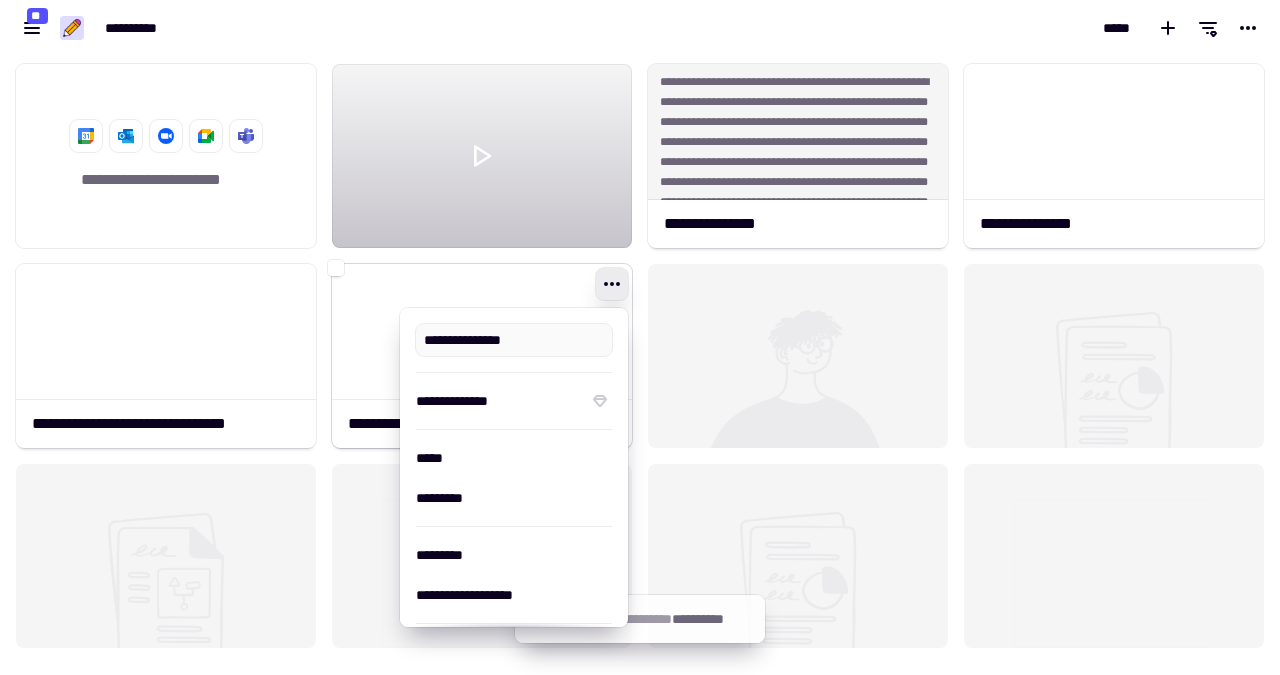 click 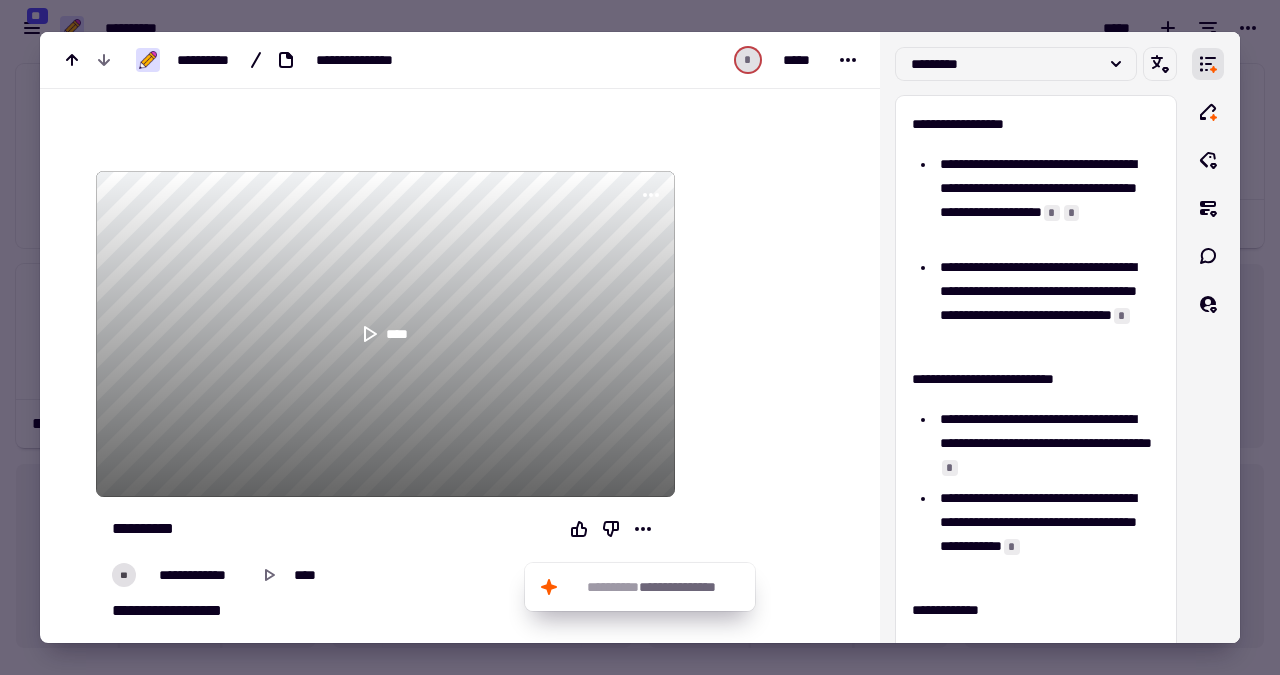 scroll, scrollTop: 153, scrollLeft: 0, axis: vertical 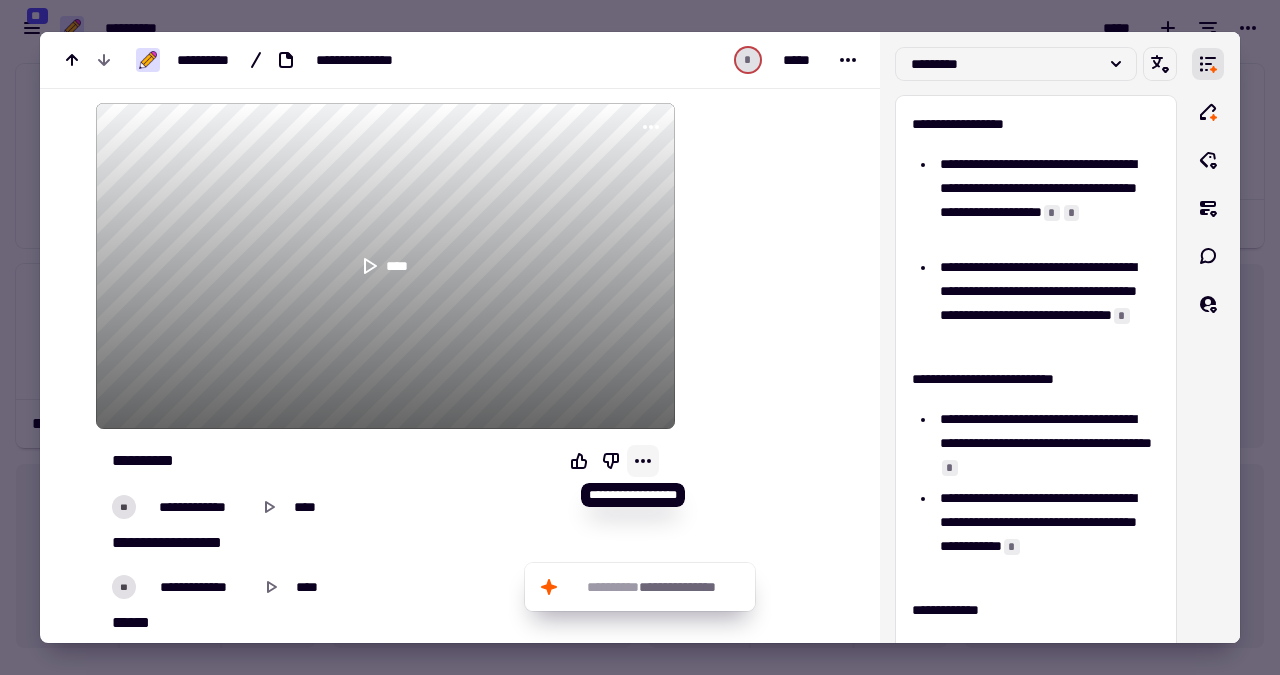 click 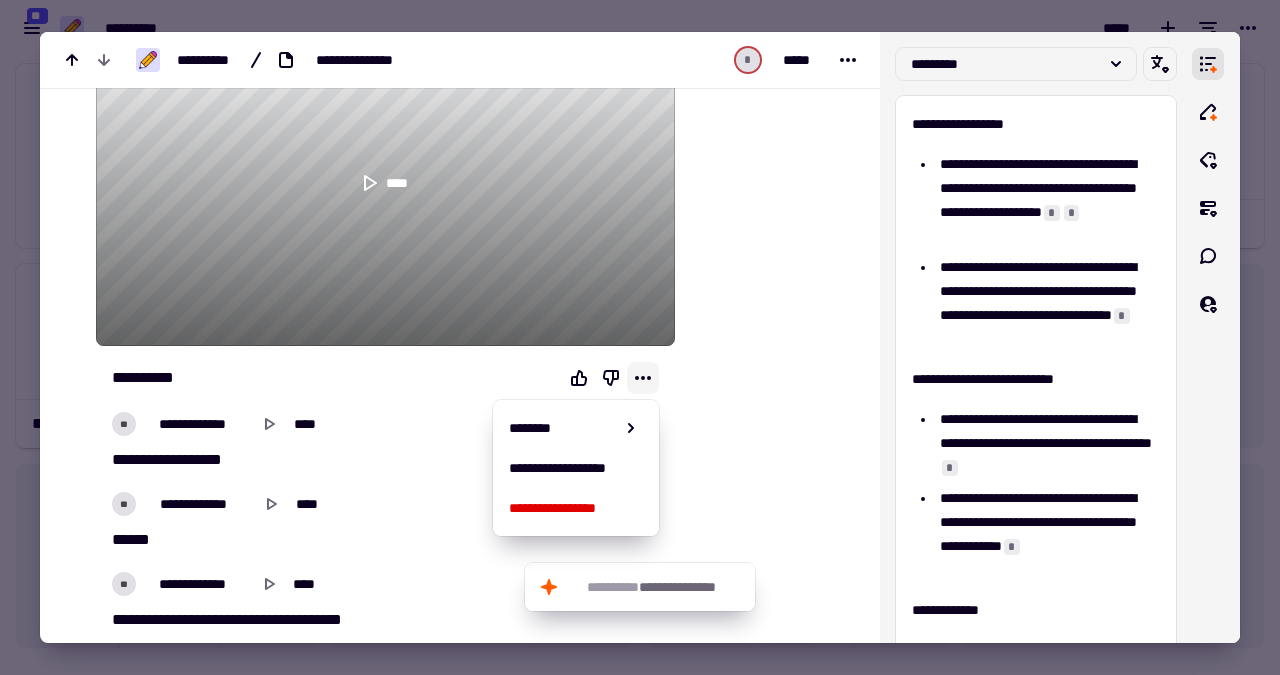 scroll, scrollTop: 248, scrollLeft: 0, axis: vertical 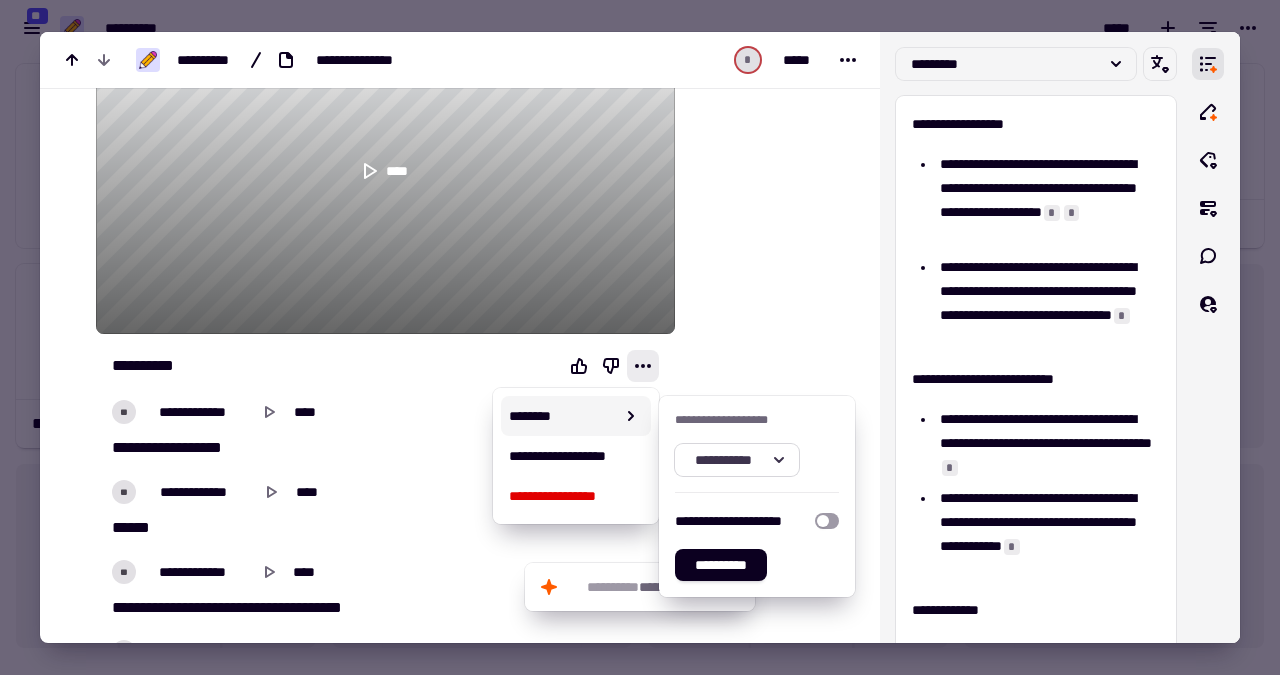 click on "**********" 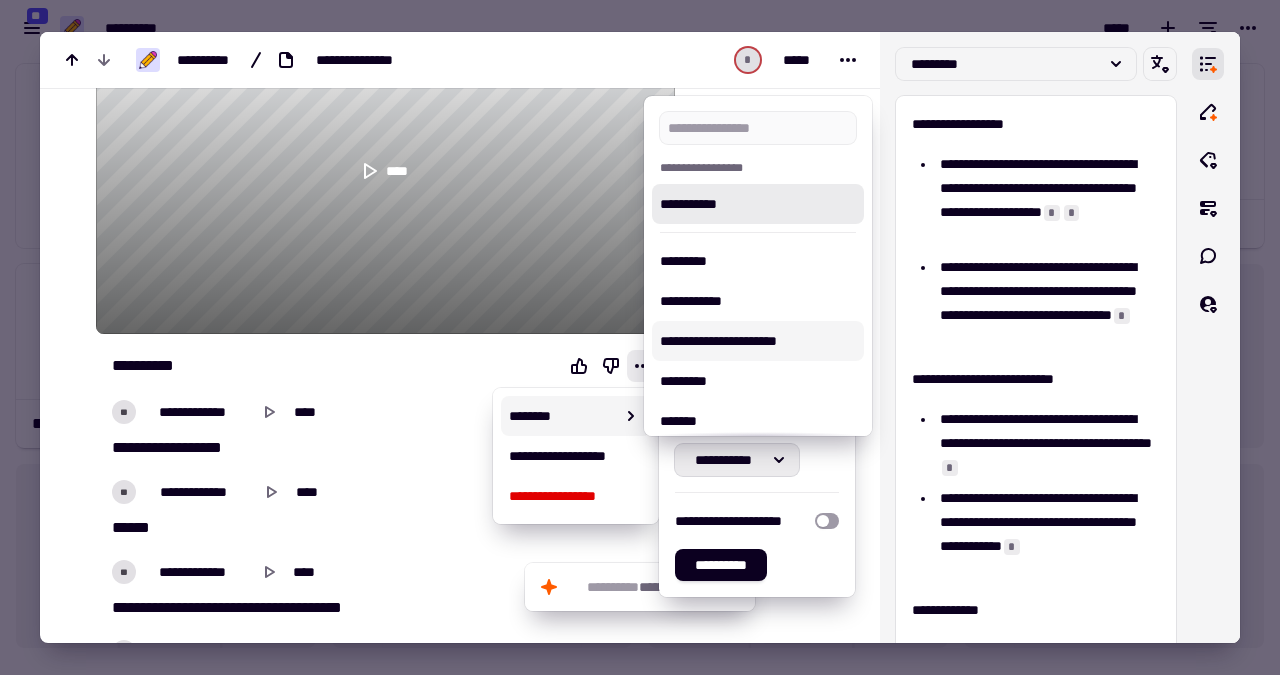 click on "**********" at bounding box center (758, 341) 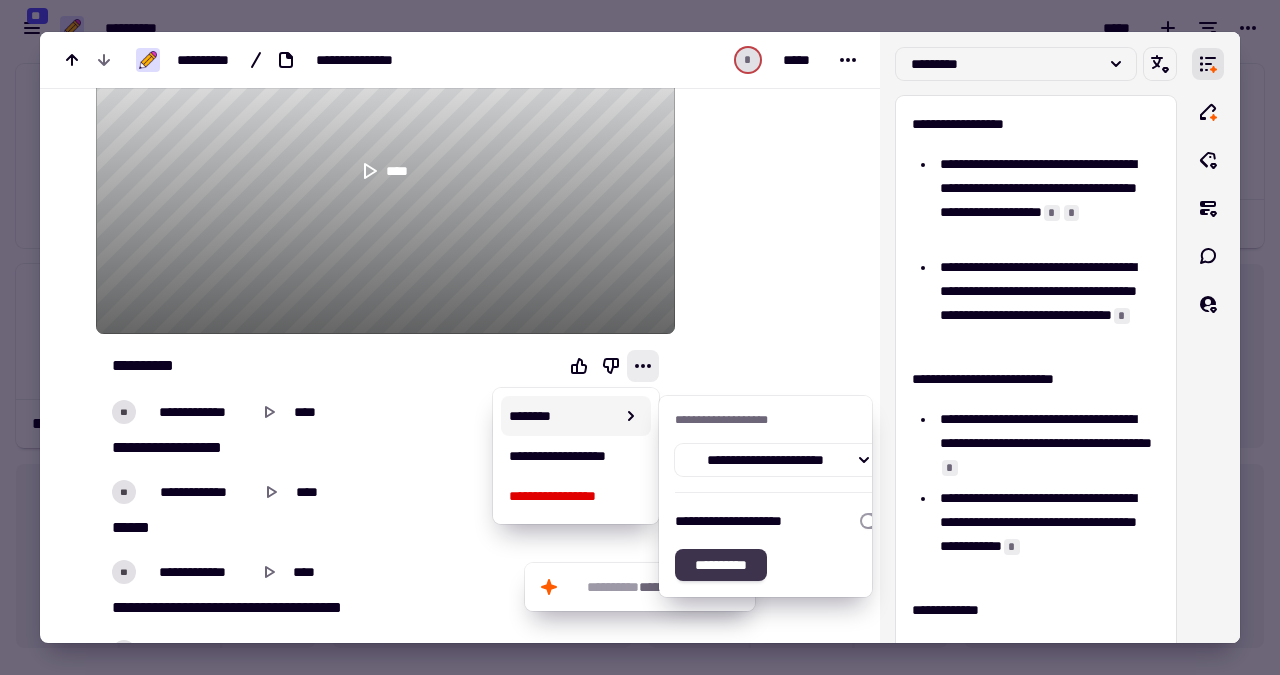 click on "**********" 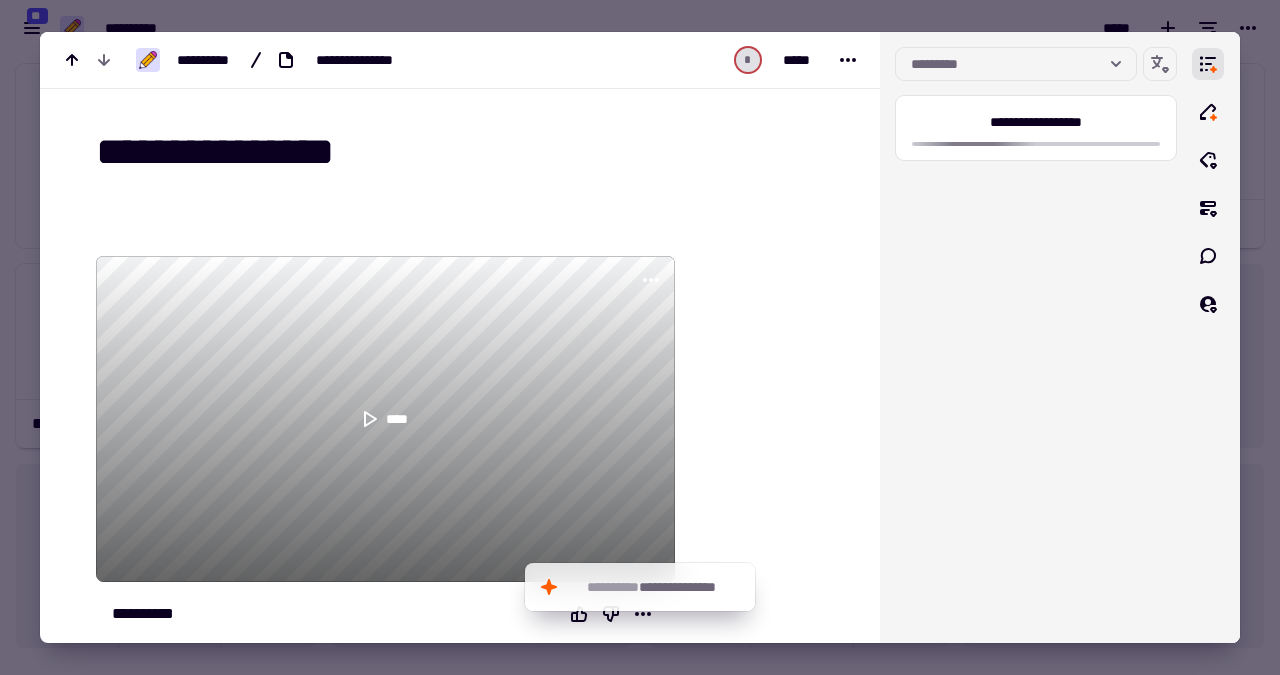 scroll, scrollTop: 0, scrollLeft: 0, axis: both 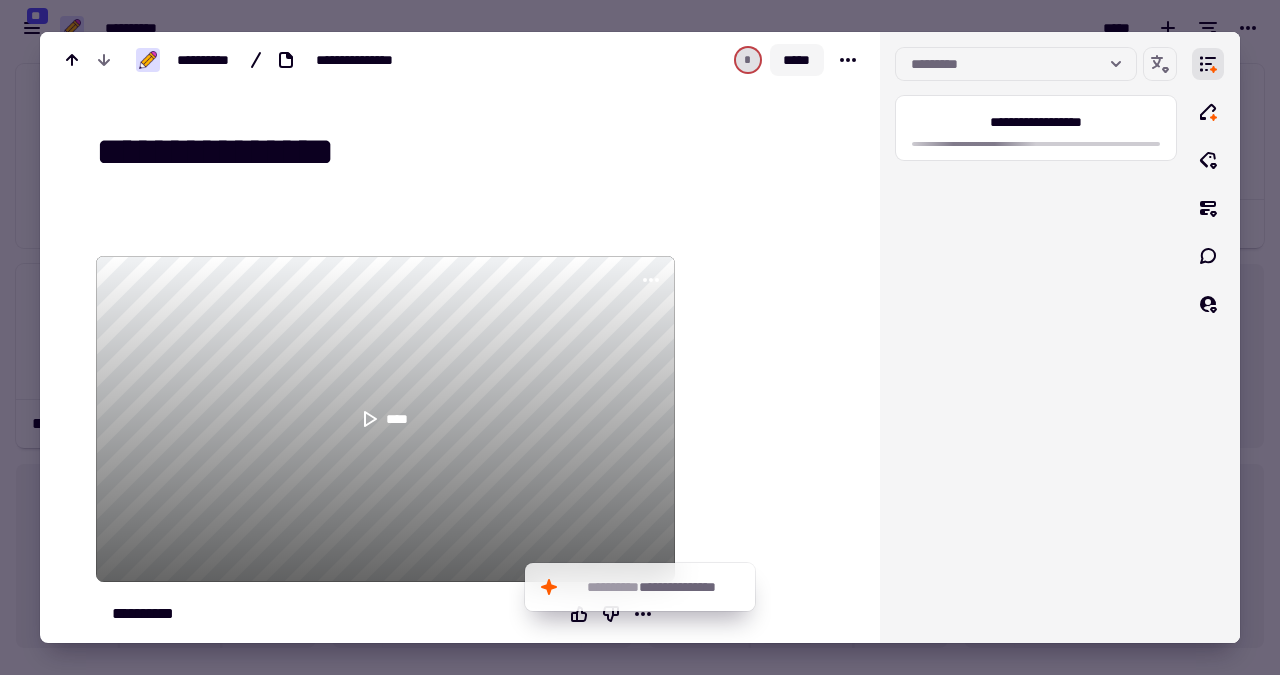 click on "*****" 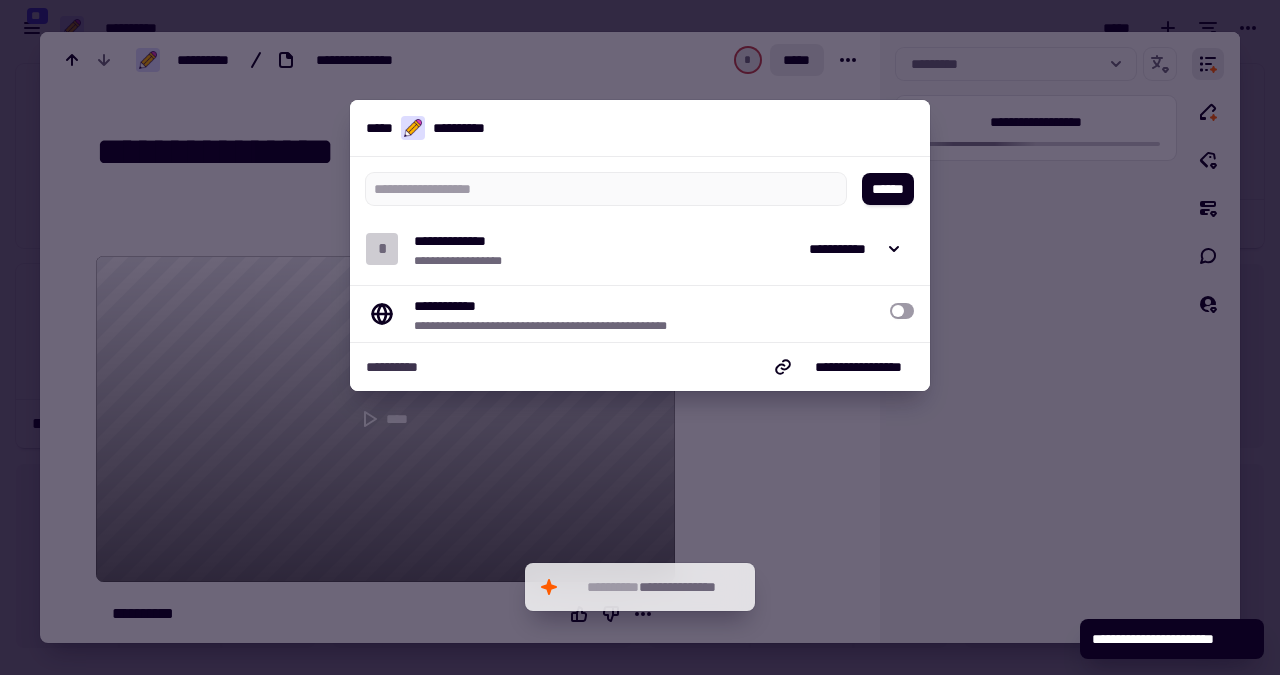 click at bounding box center [902, 311] 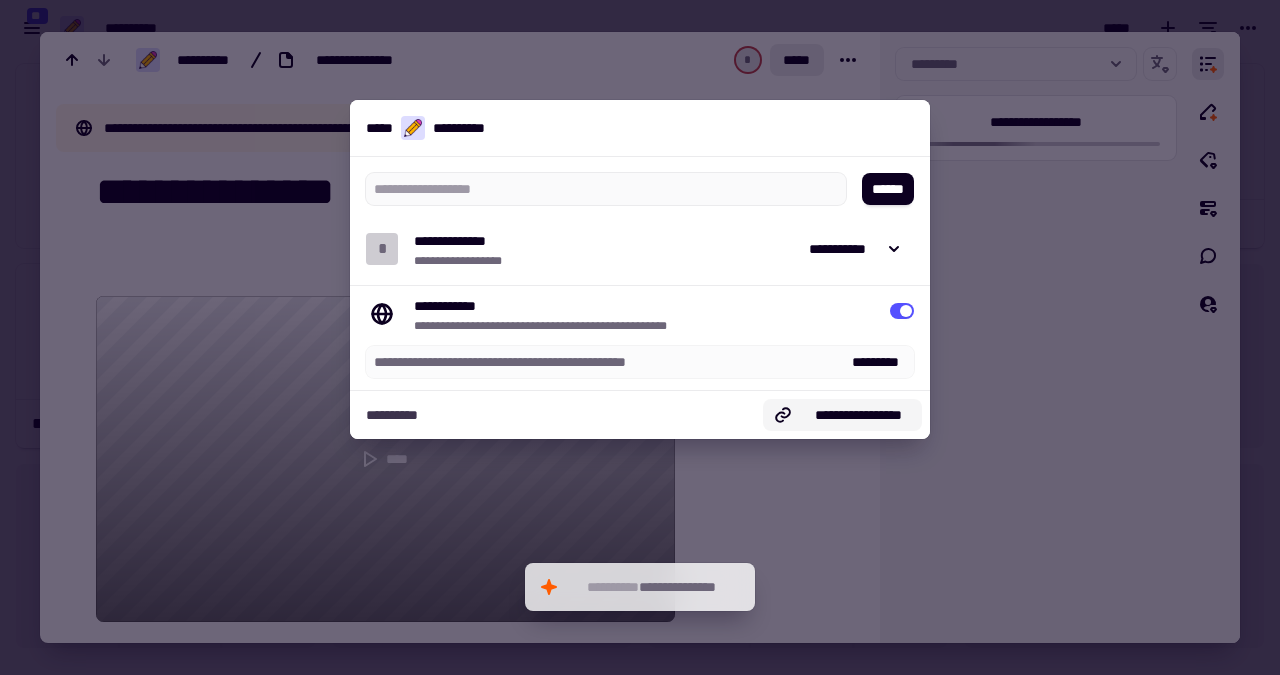 click on "**********" 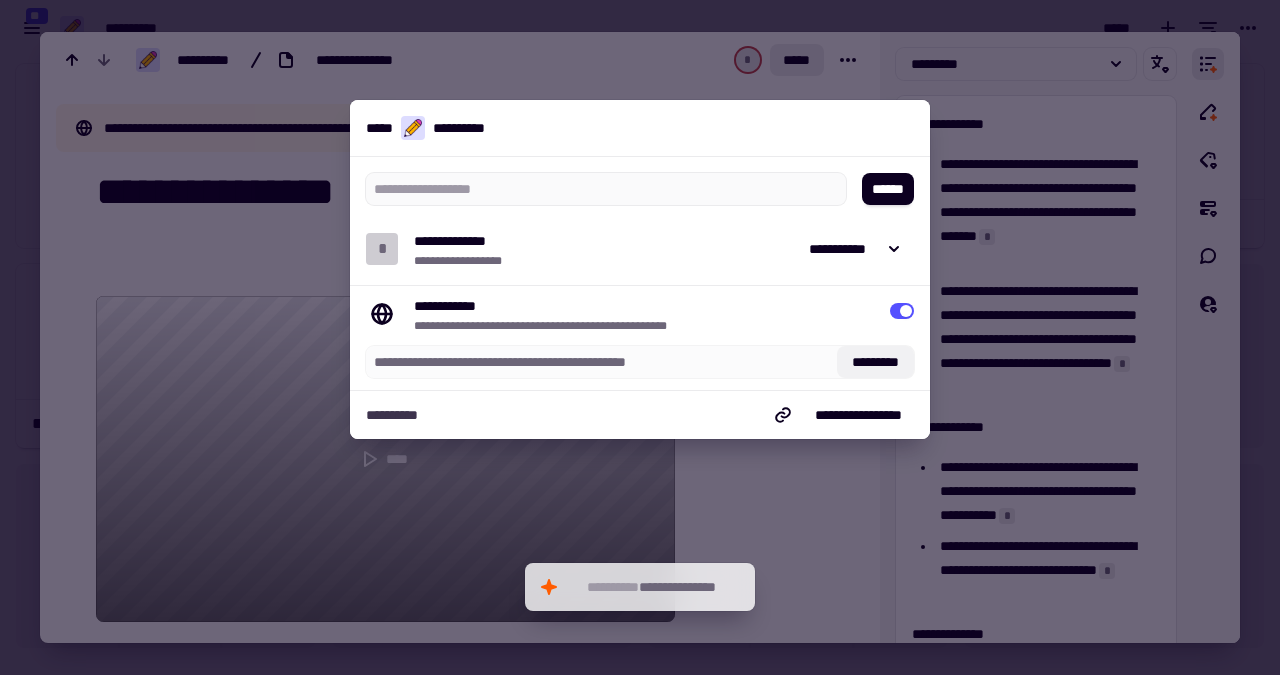 click on "*********" 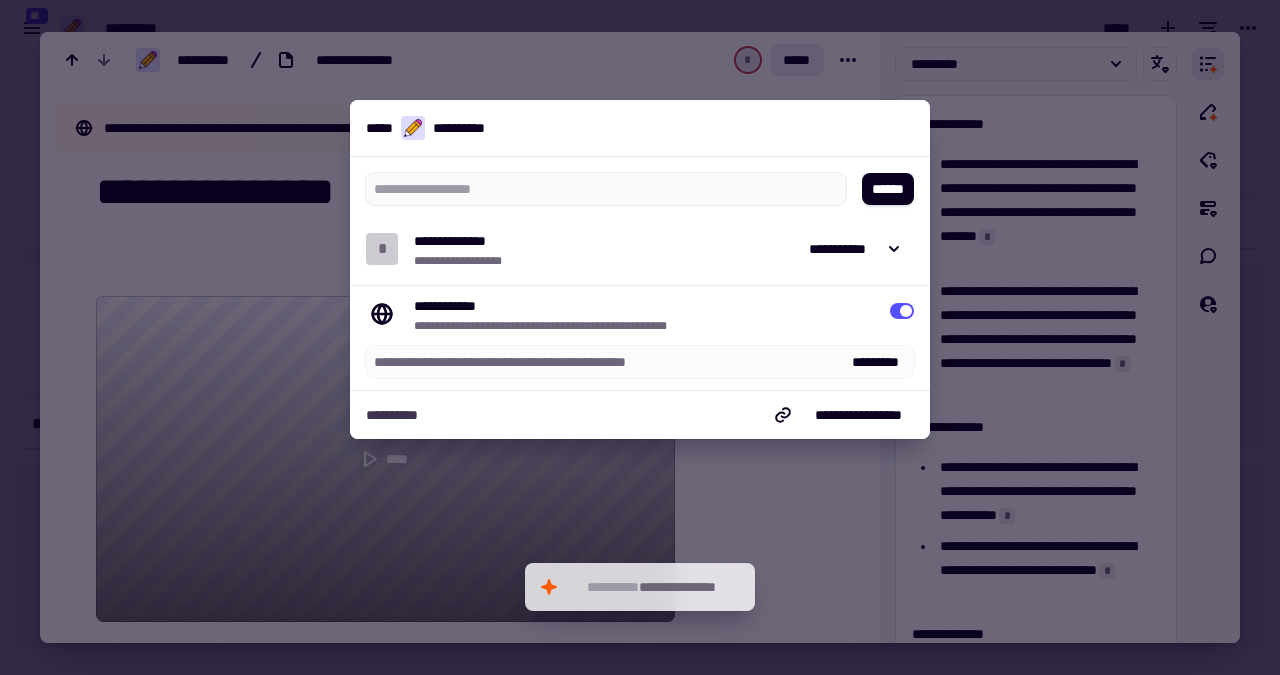 click at bounding box center [640, 337] 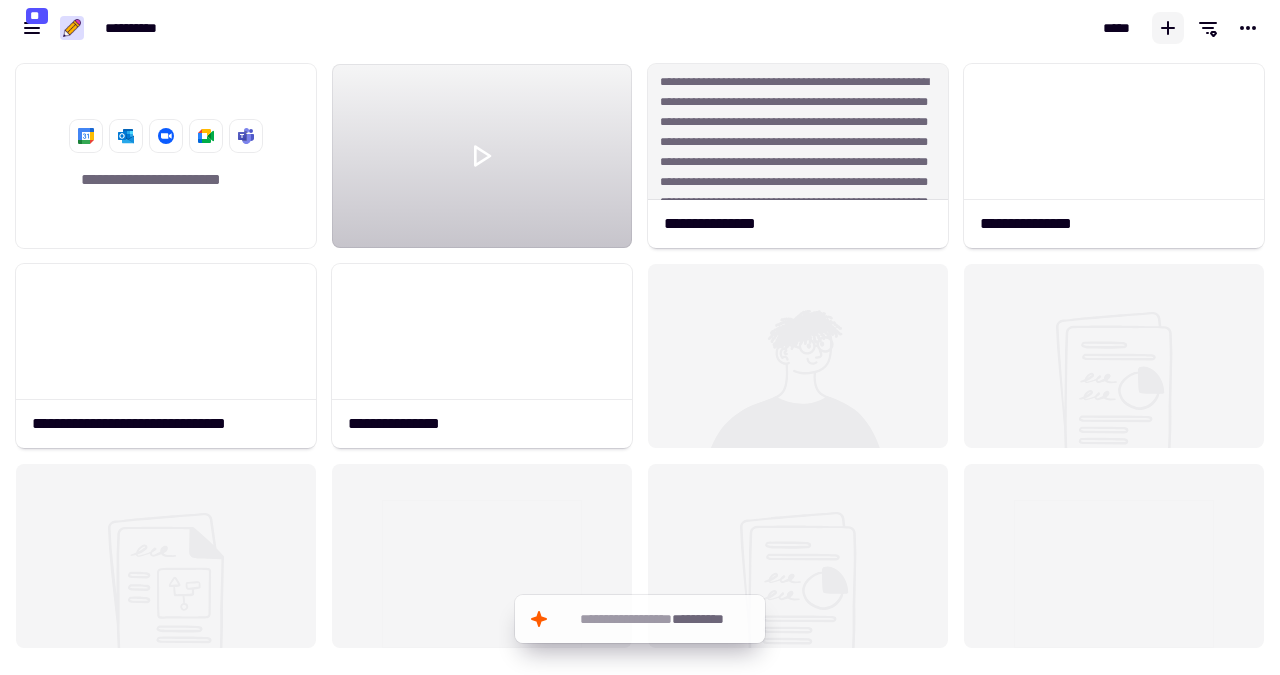 click 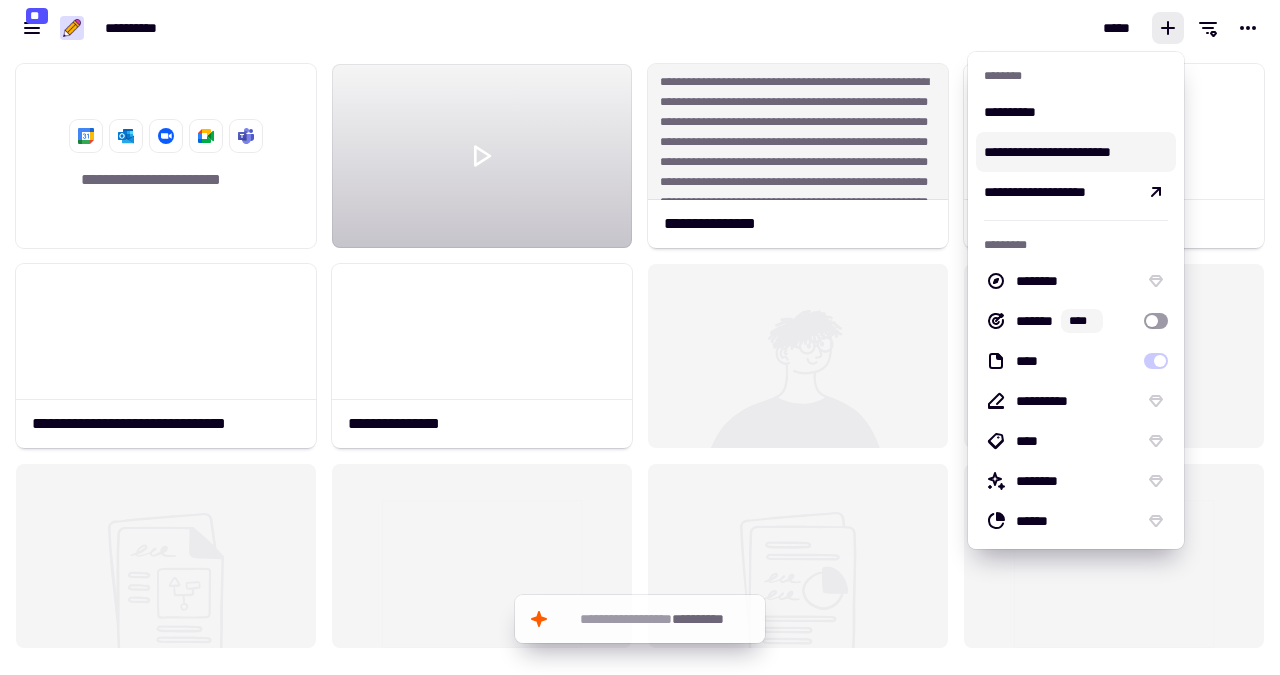 click on "**********" at bounding box center (1076, 152) 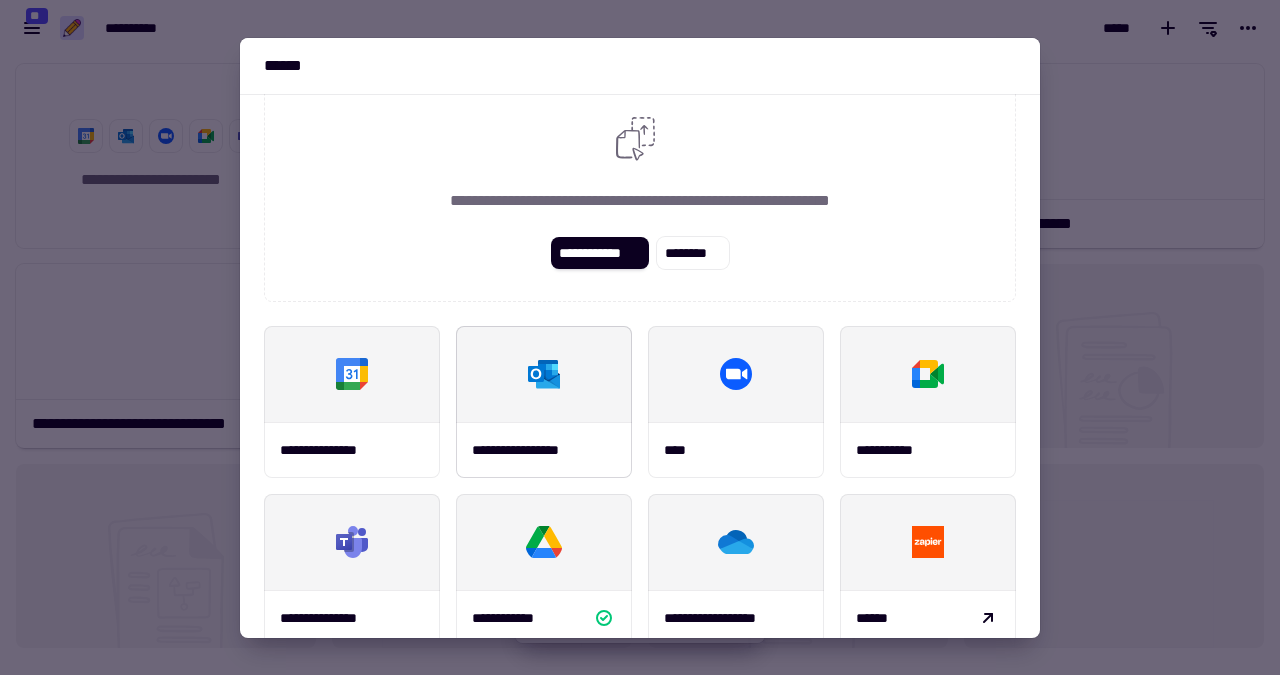 scroll, scrollTop: 37, scrollLeft: 0, axis: vertical 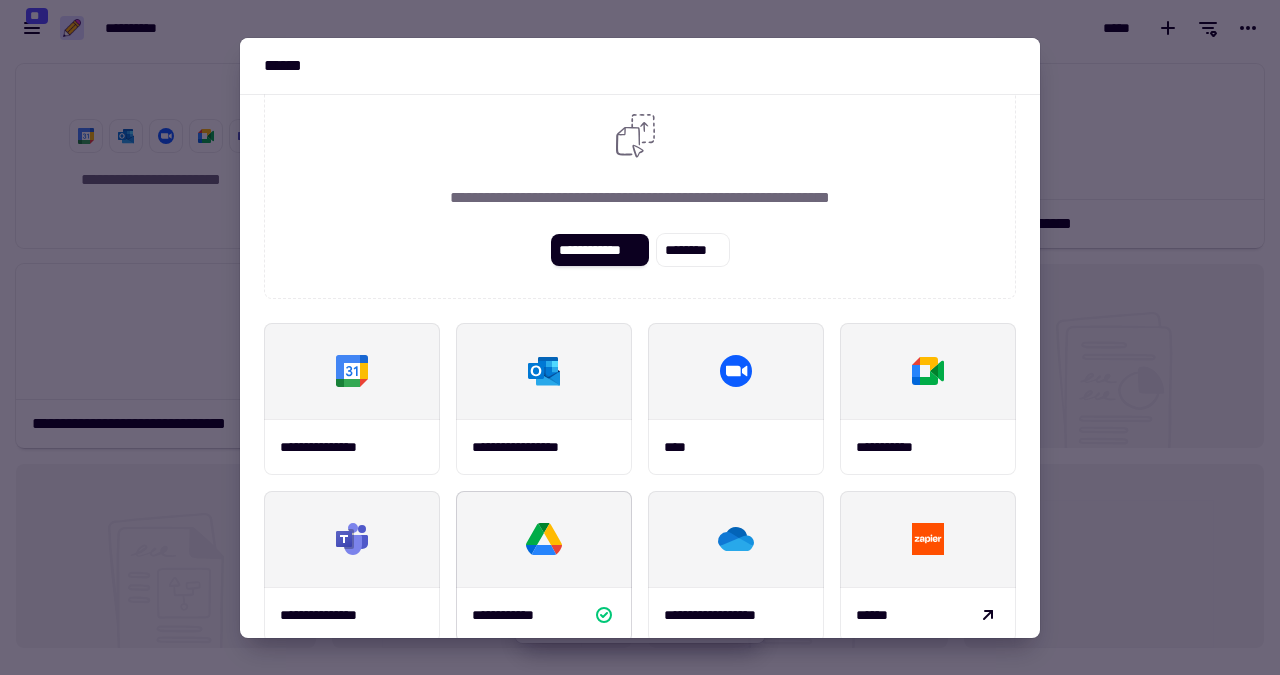 click 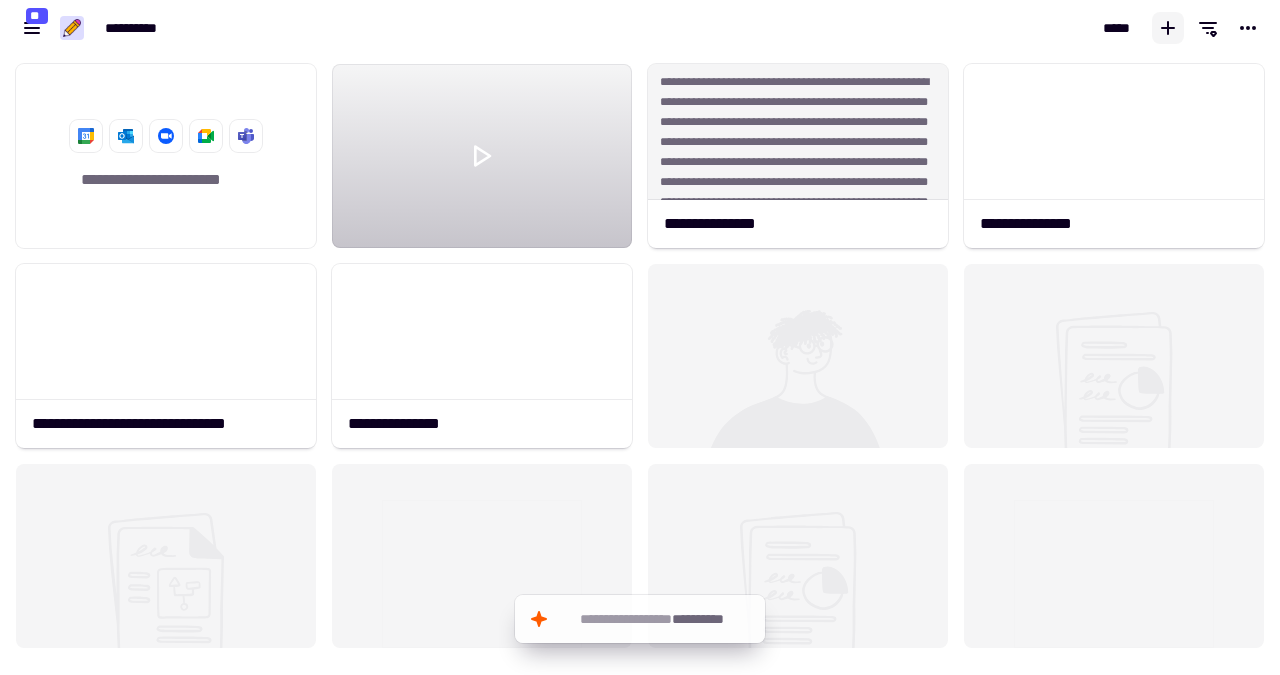 click 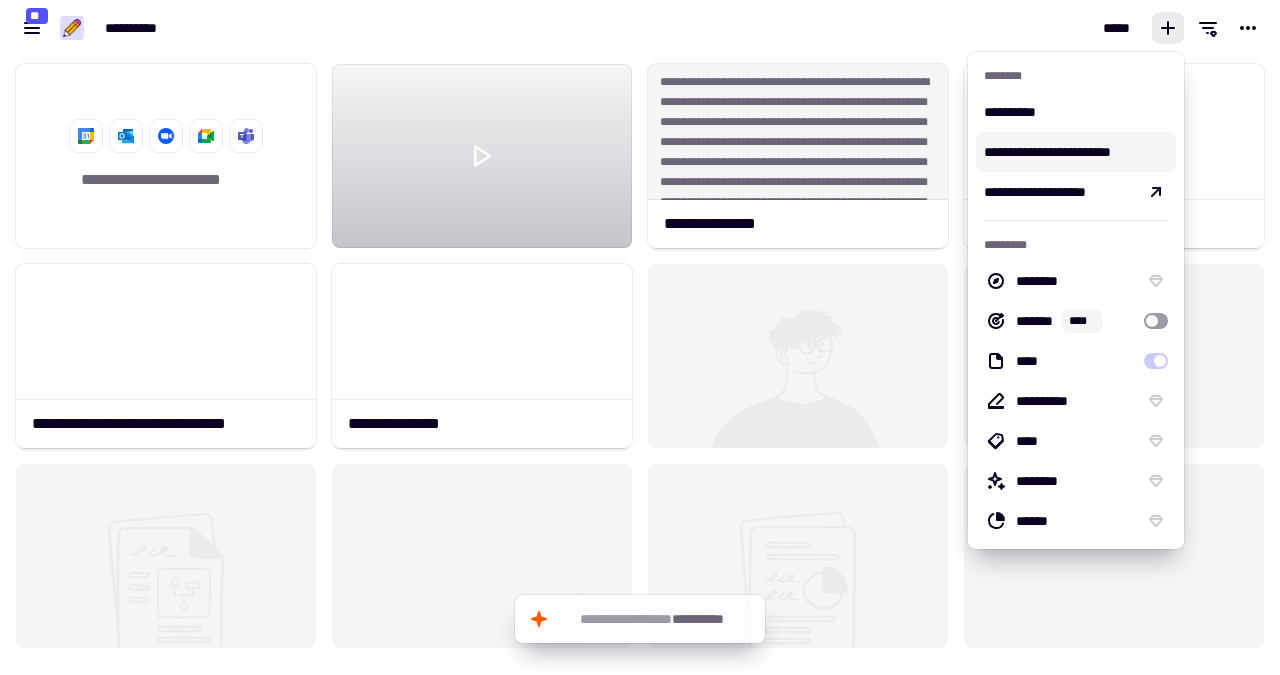 click on "**********" at bounding box center (1076, 152) 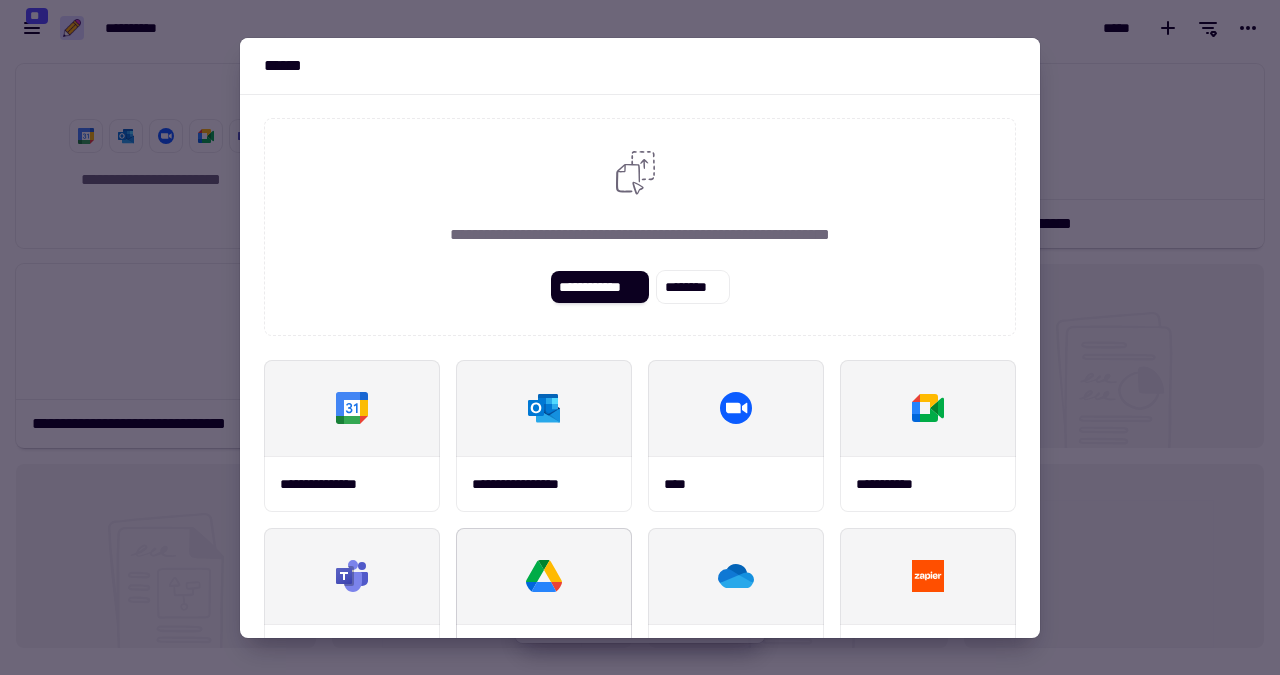 click 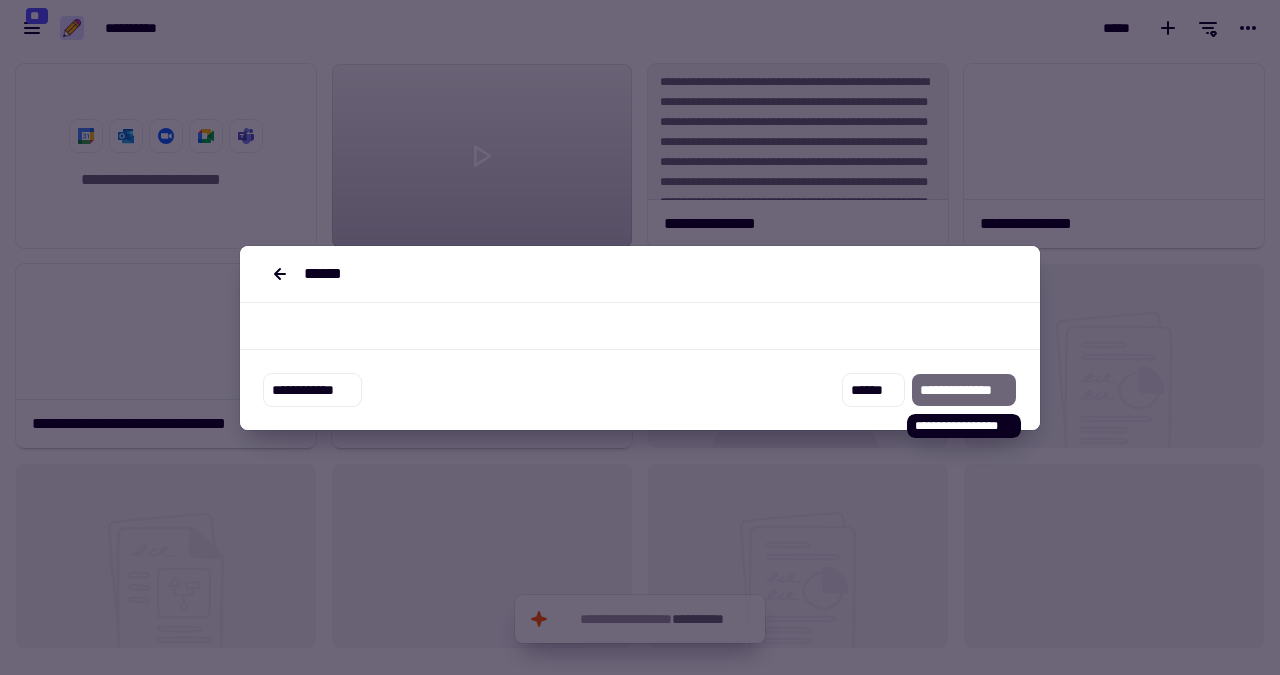click on "**********" 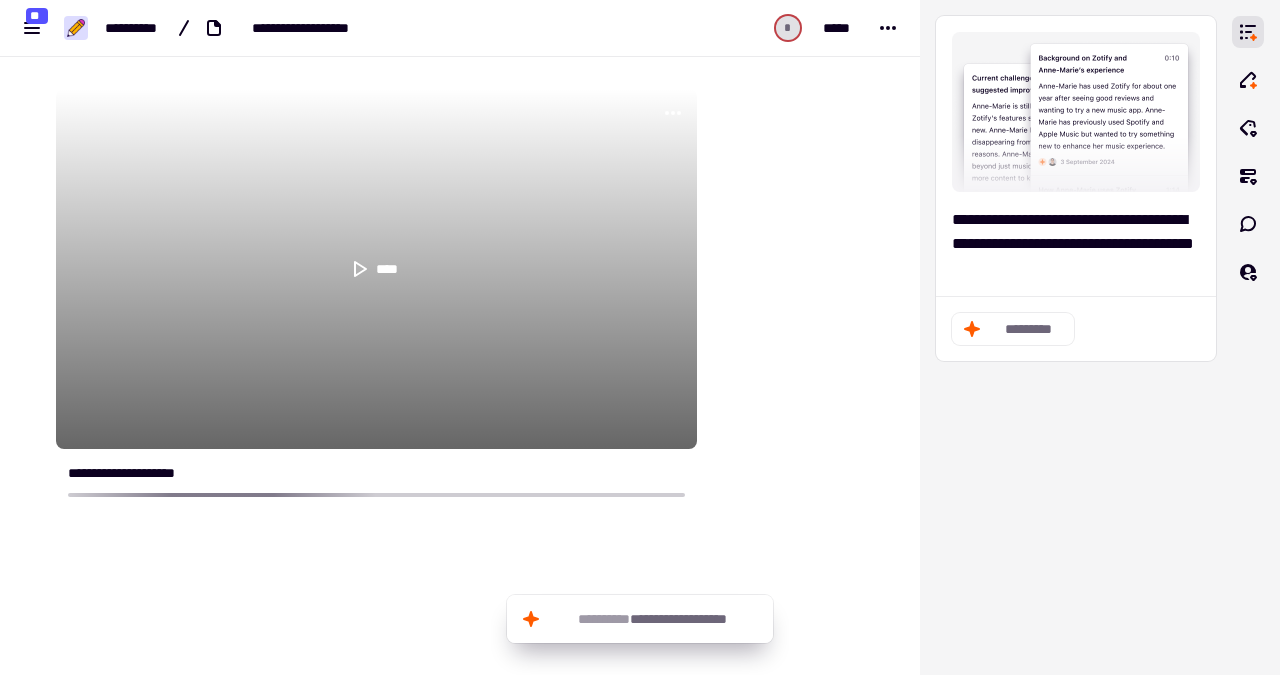 scroll, scrollTop: 70, scrollLeft: 0, axis: vertical 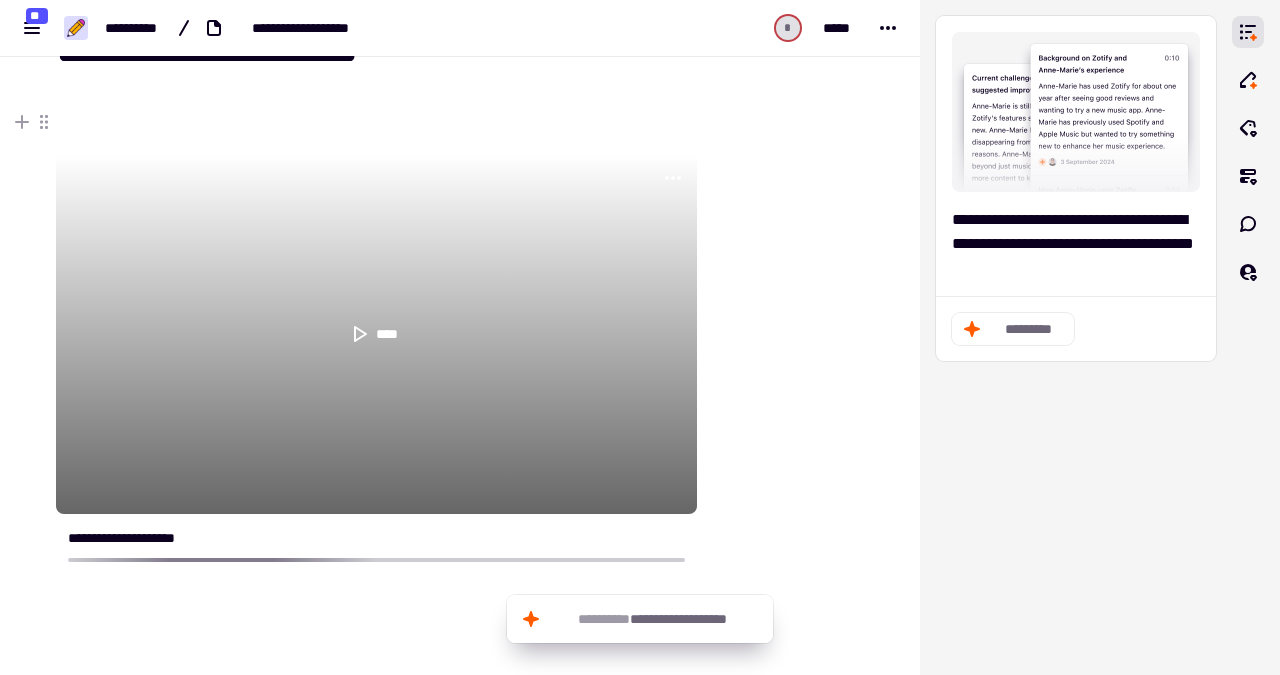 click on "****" at bounding box center [376, 334] 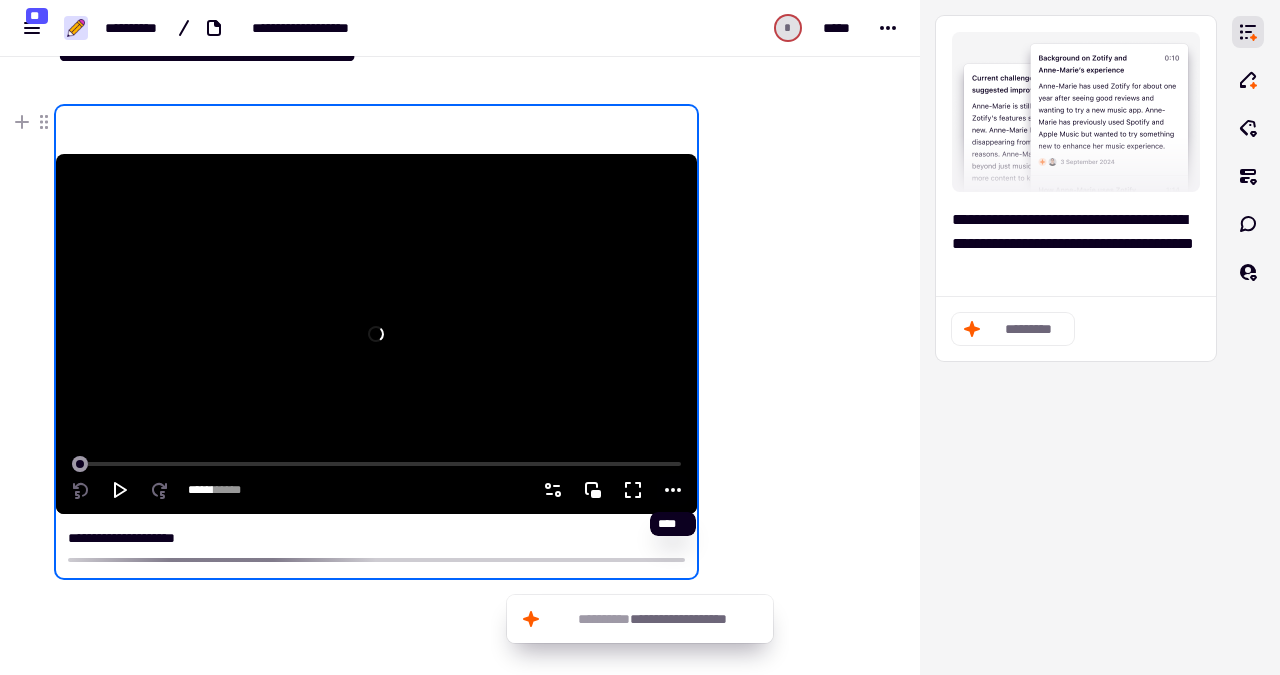 click 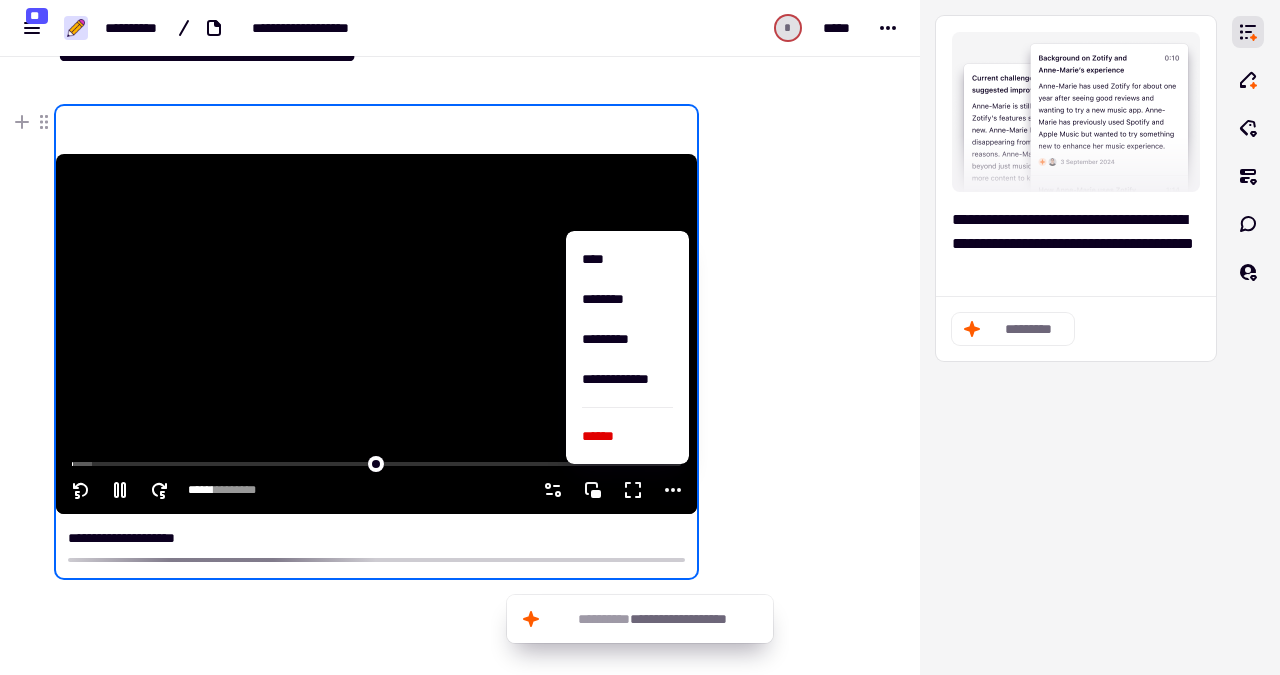 click 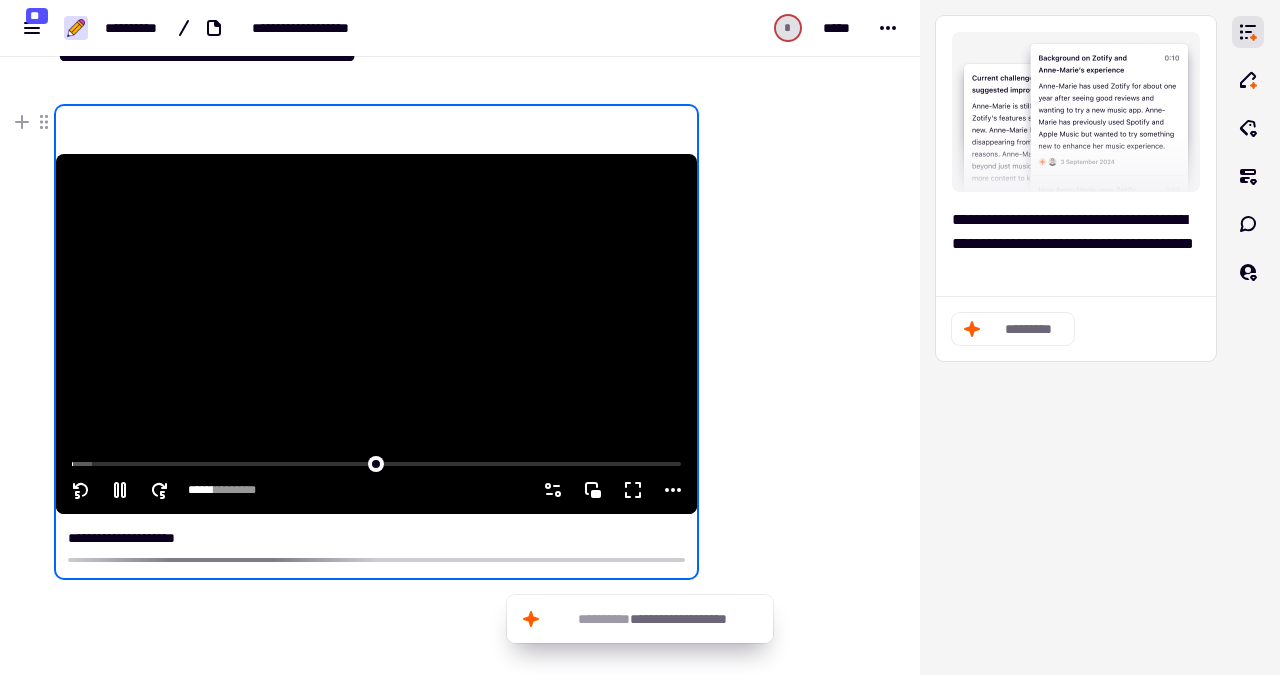 click 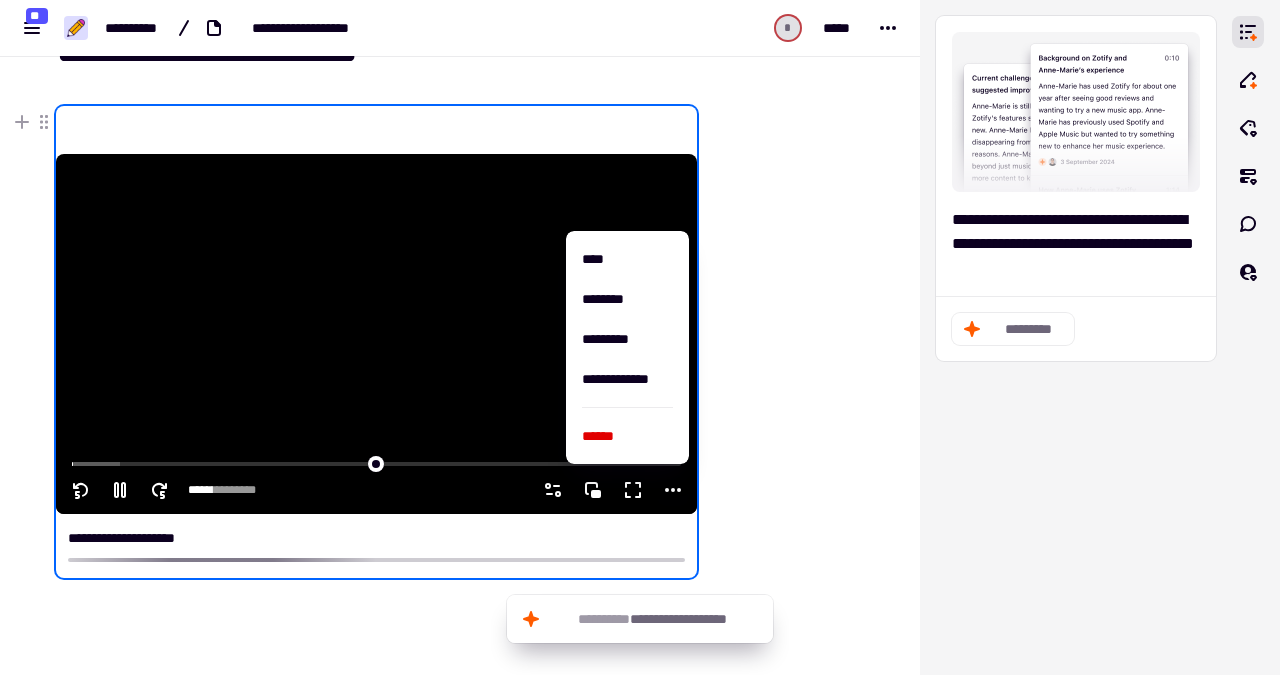 click 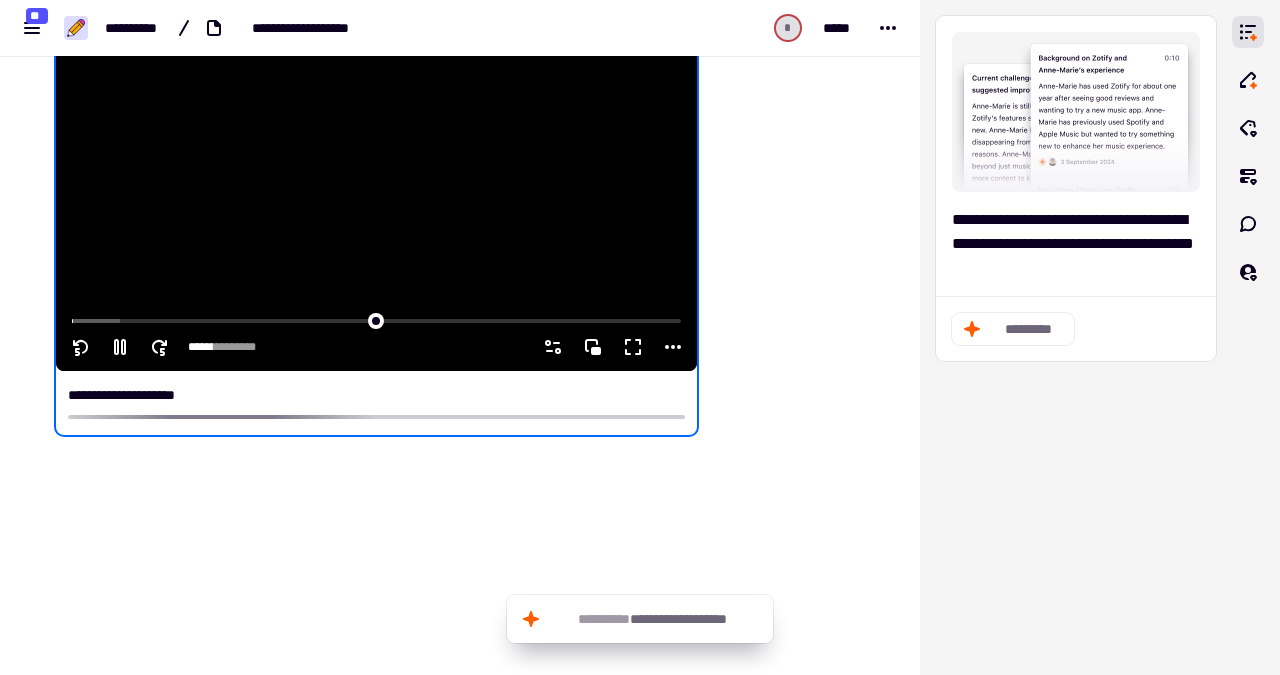 scroll, scrollTop: 222, scrollLeft: 0, axis: vertical 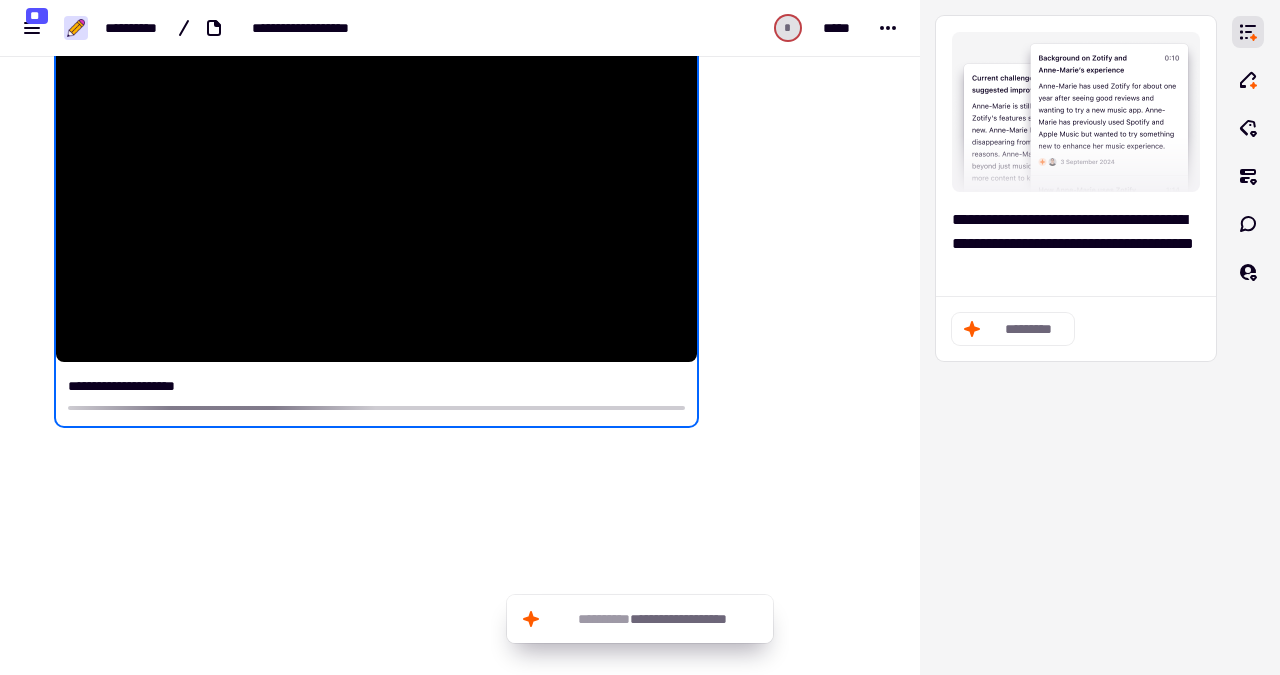 click on "**********" at bounding box center [376, 386] 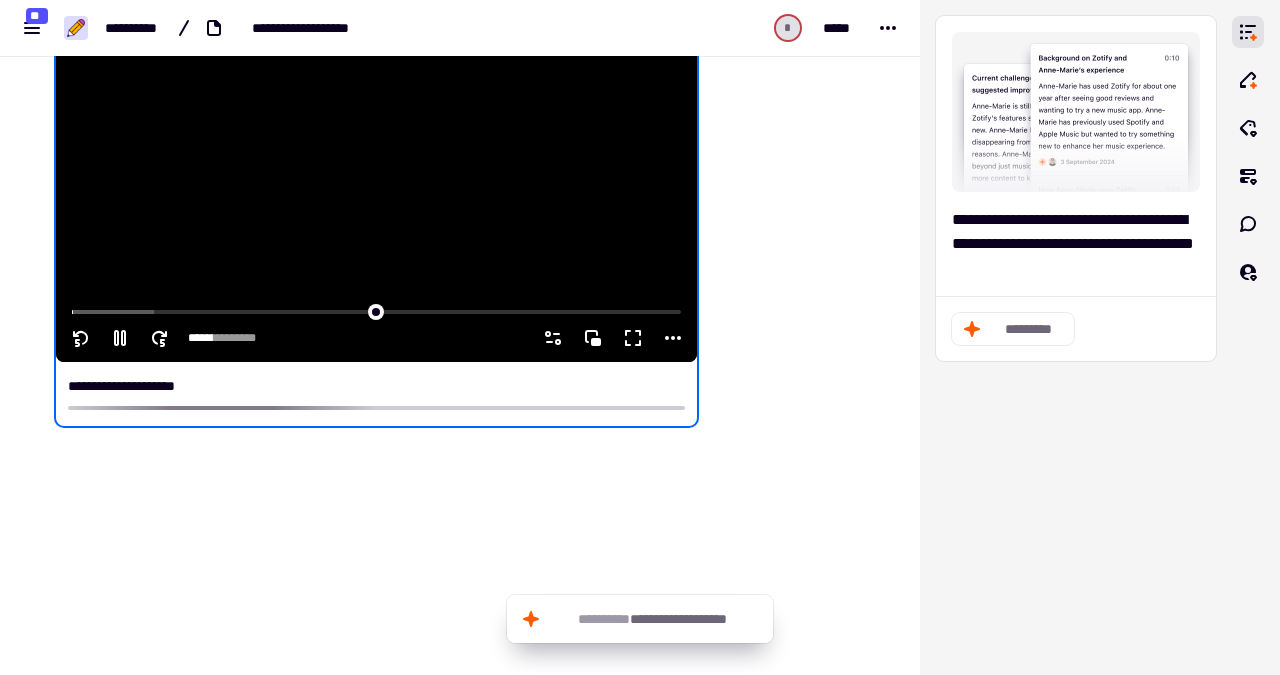 click at bounding box center (376, 182) 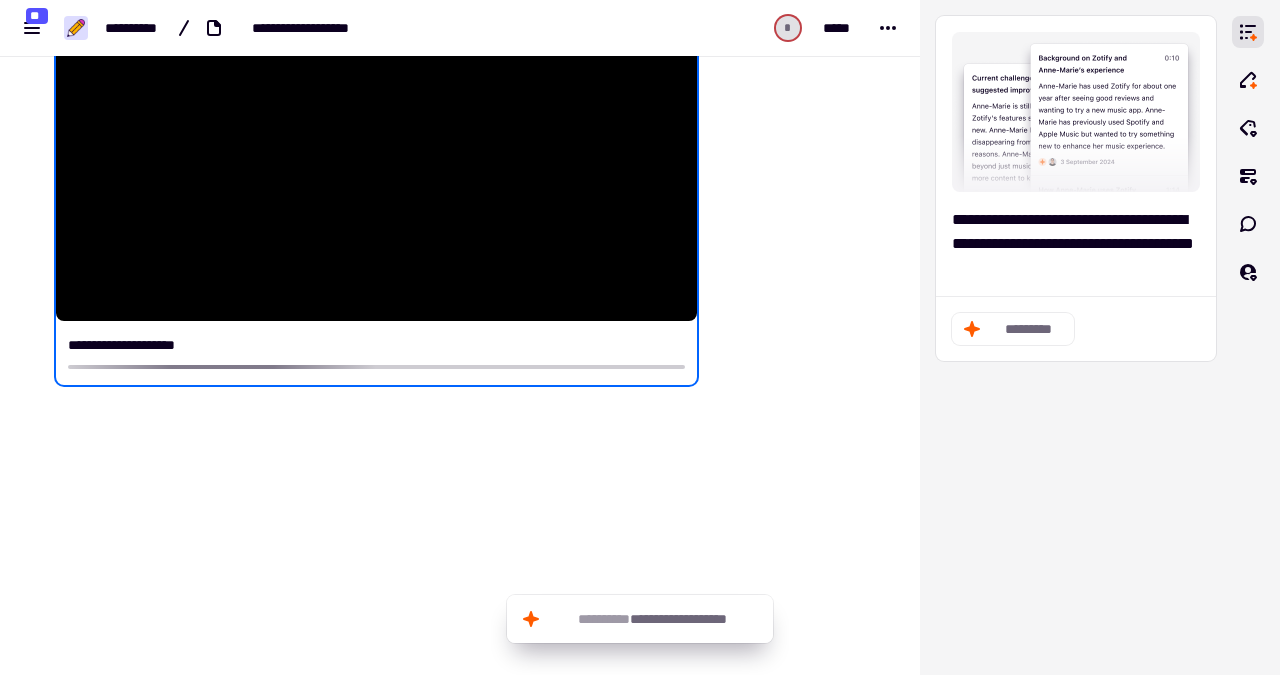 scroll, scrollTop: 262, scrollLeft: 0, axis: vertical 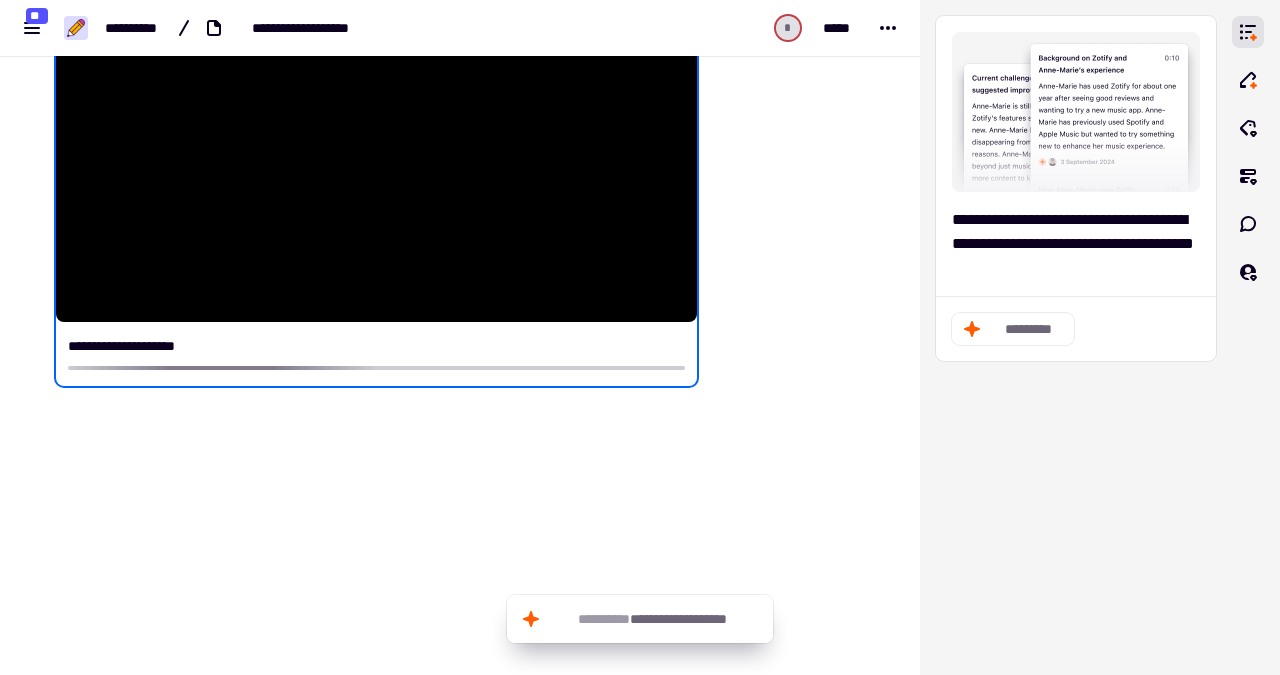 type on "*" 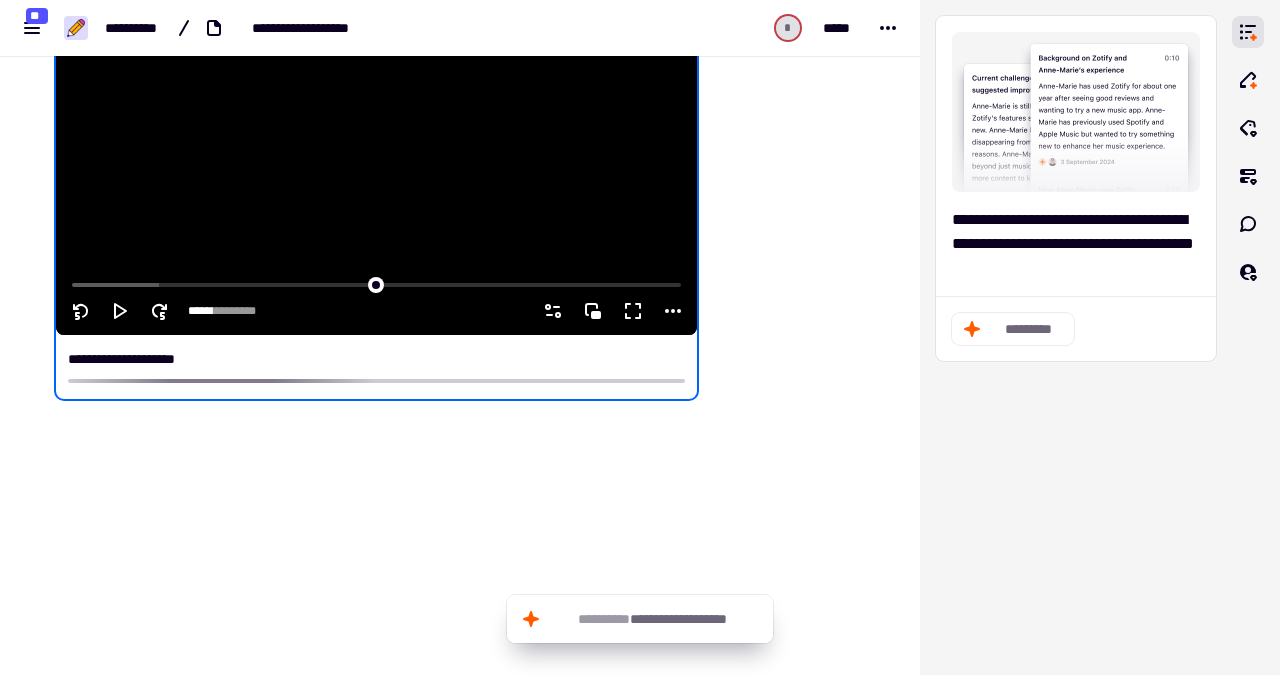scroll, scrollTop: 252, scrollLeft: 0, axis: vertical 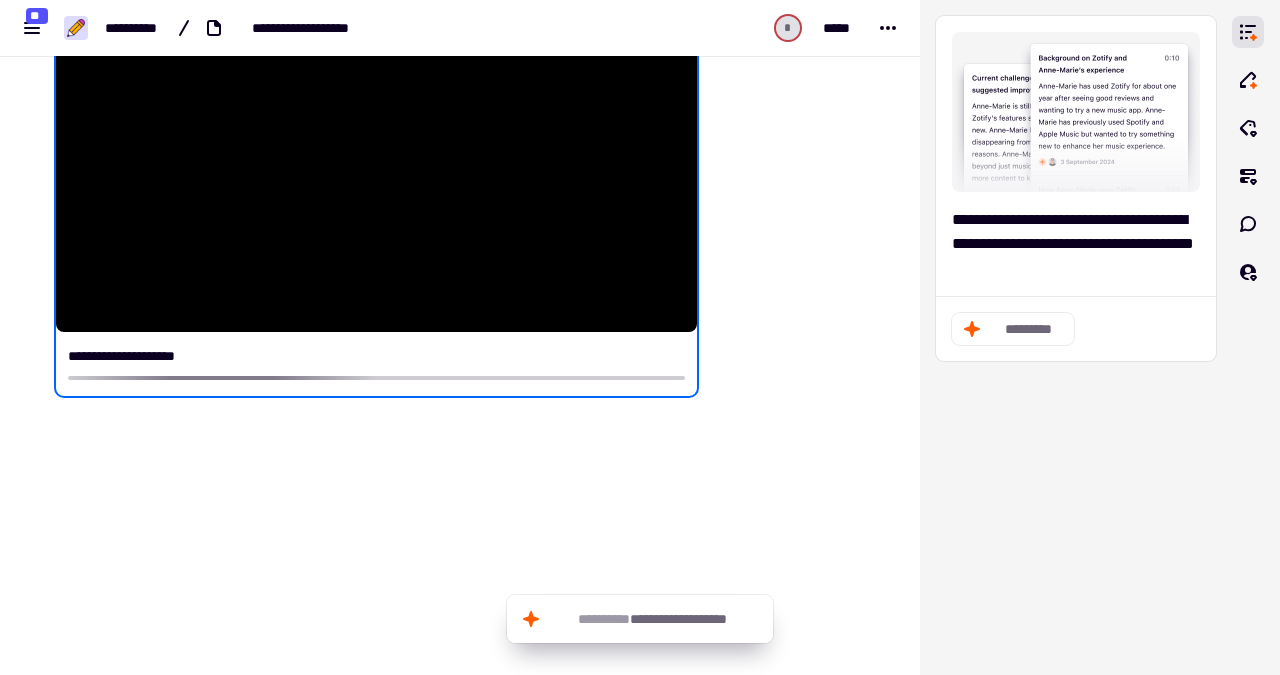 click at bounding box center (376, 378) 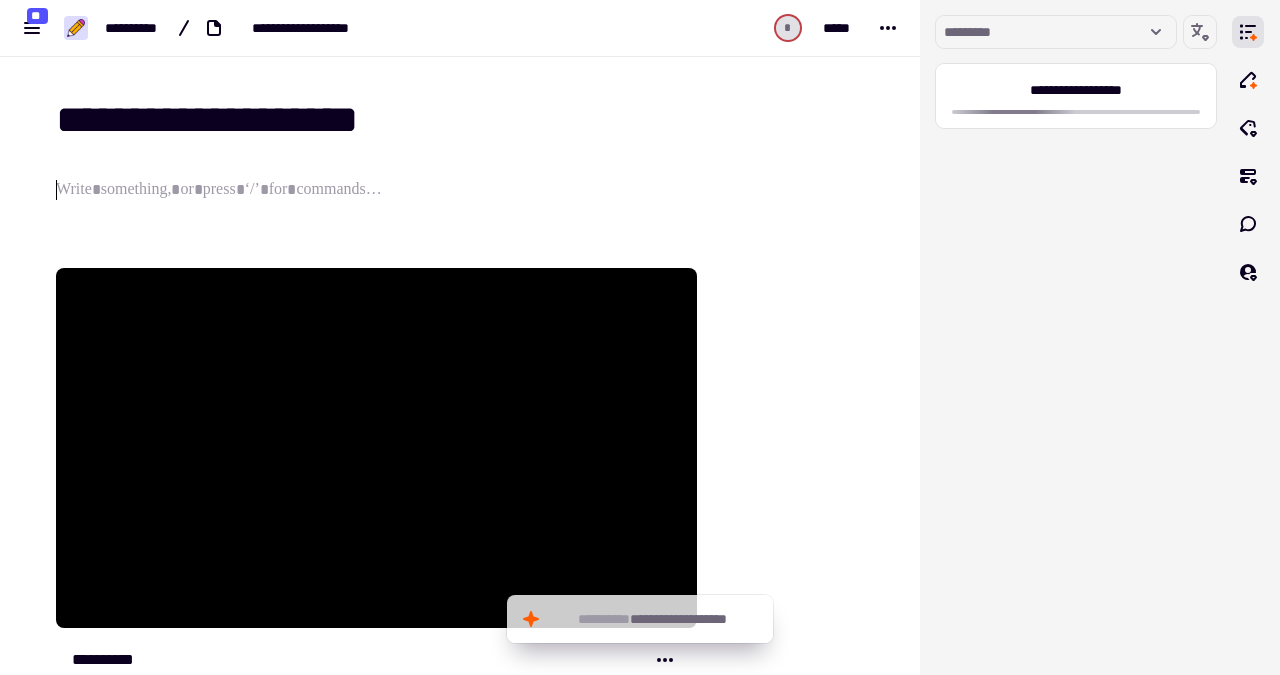 scroll, scrollTop: 44, scrollLeft: 0, axis: vertical 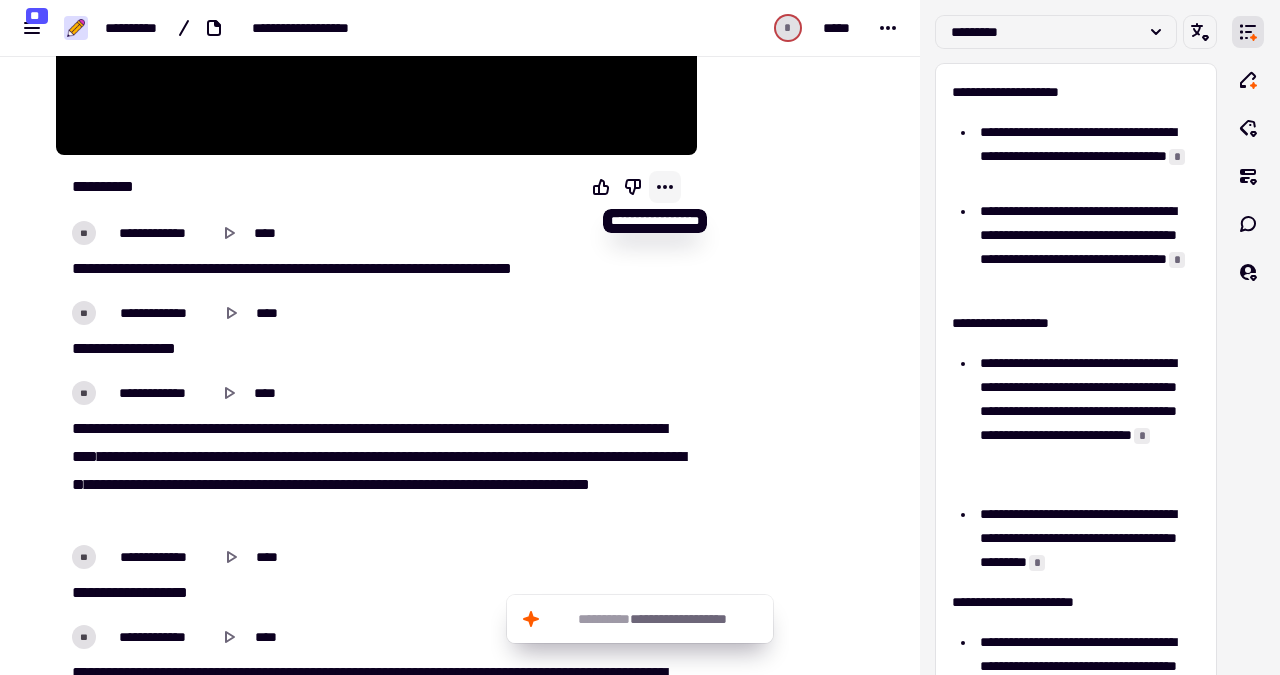 click 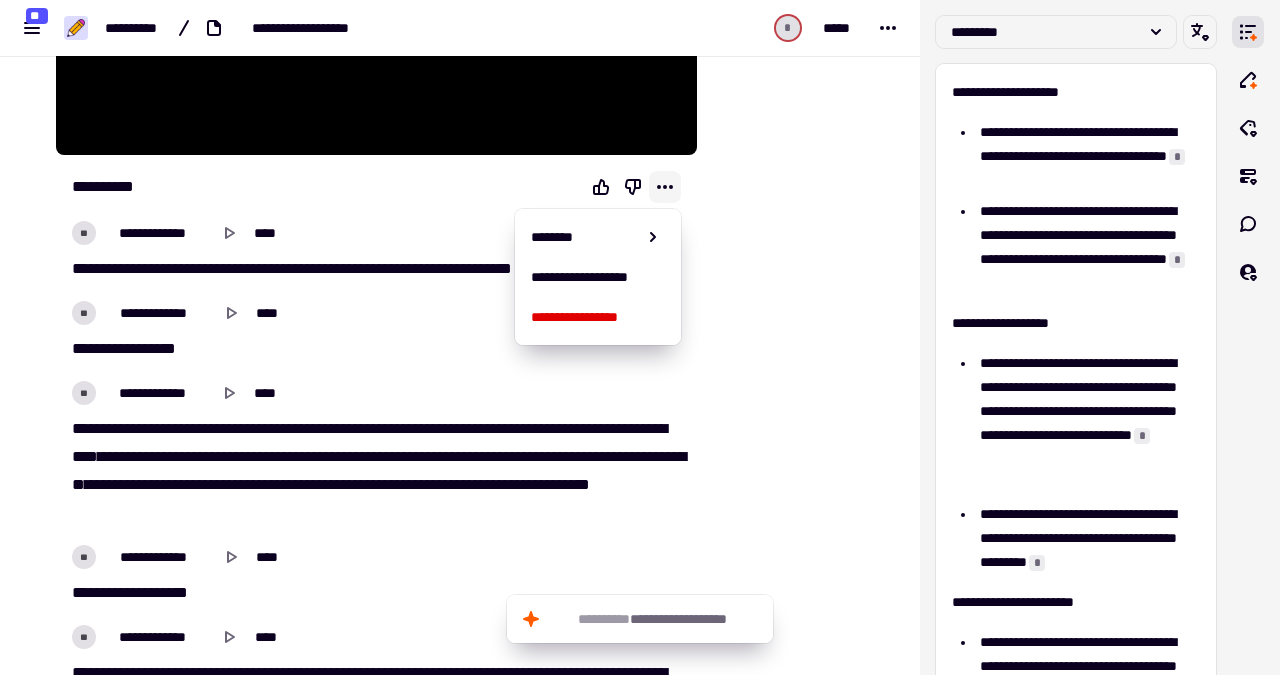 click 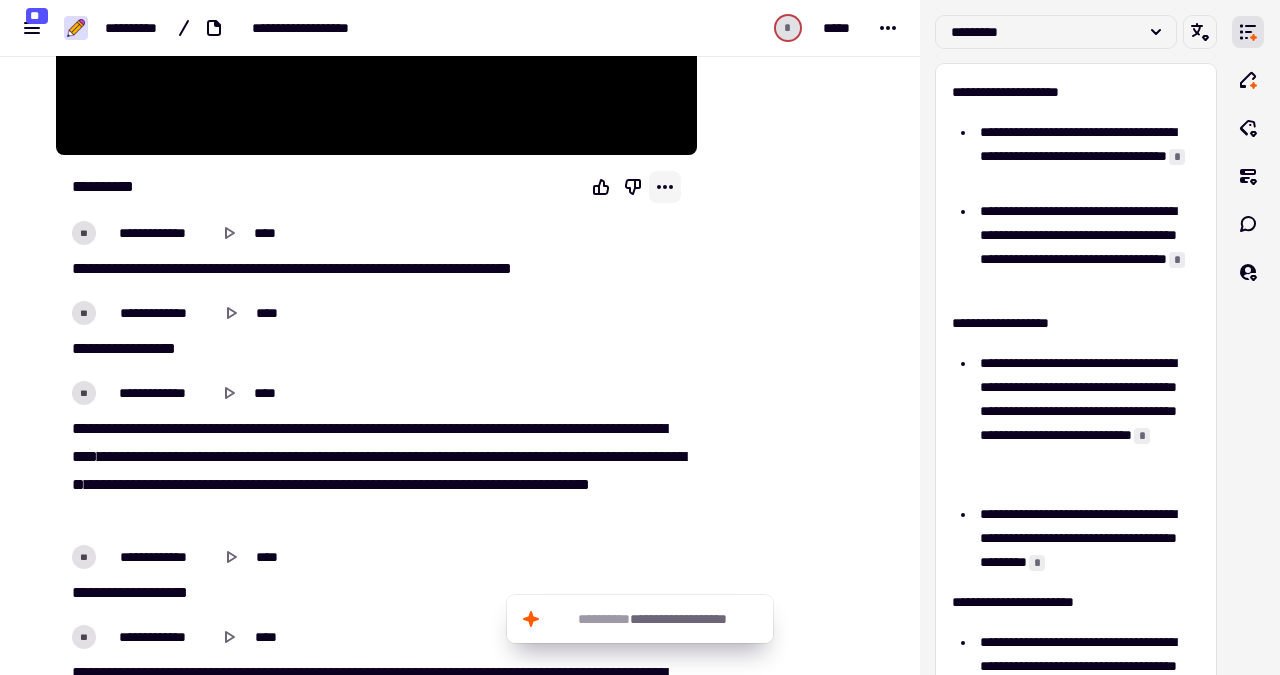 click 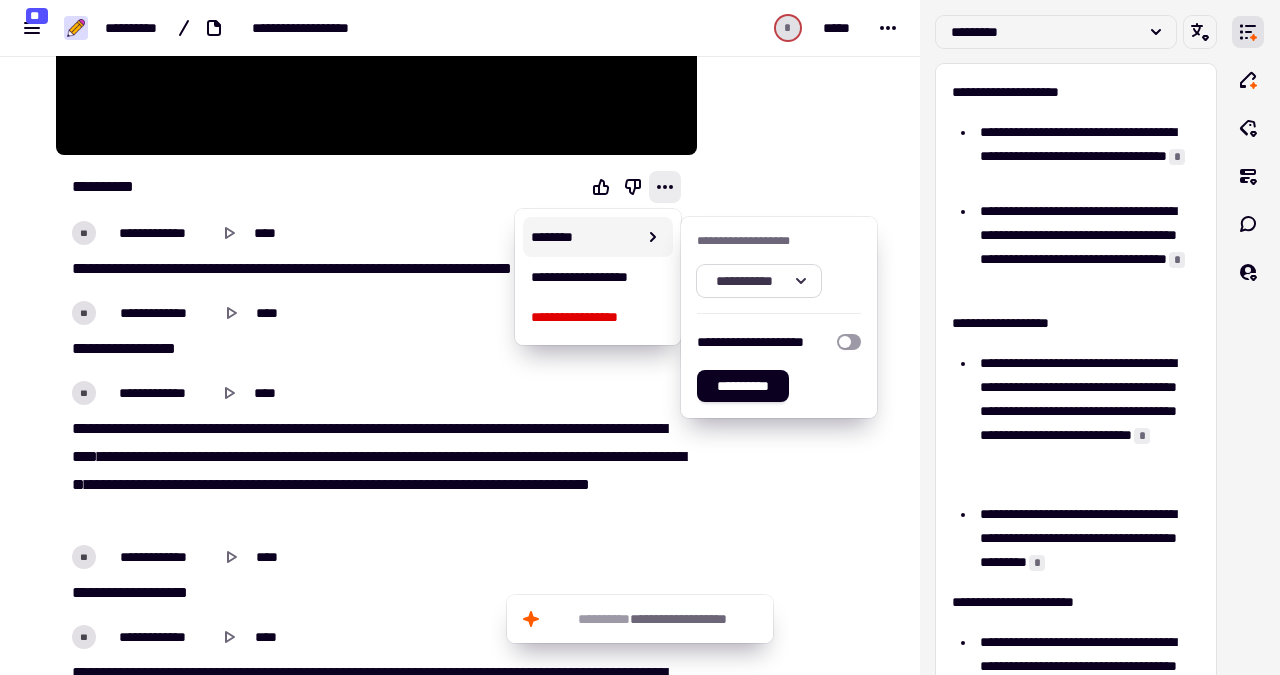 click on "**********" 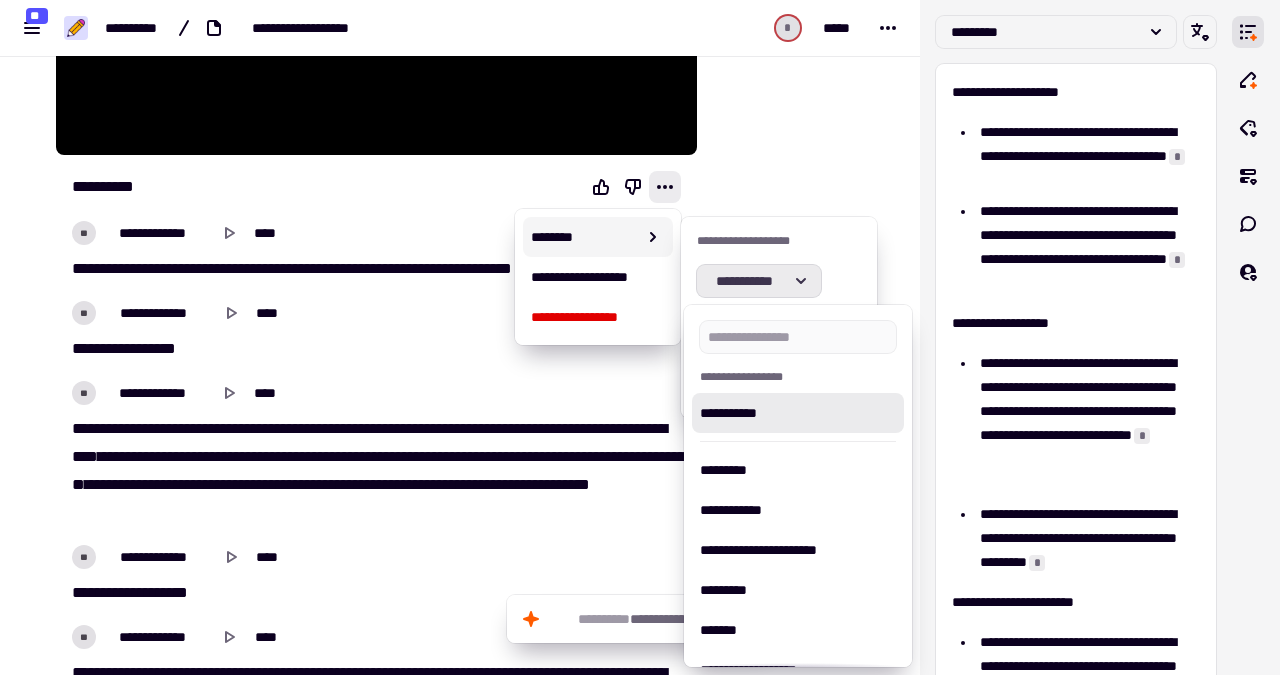click 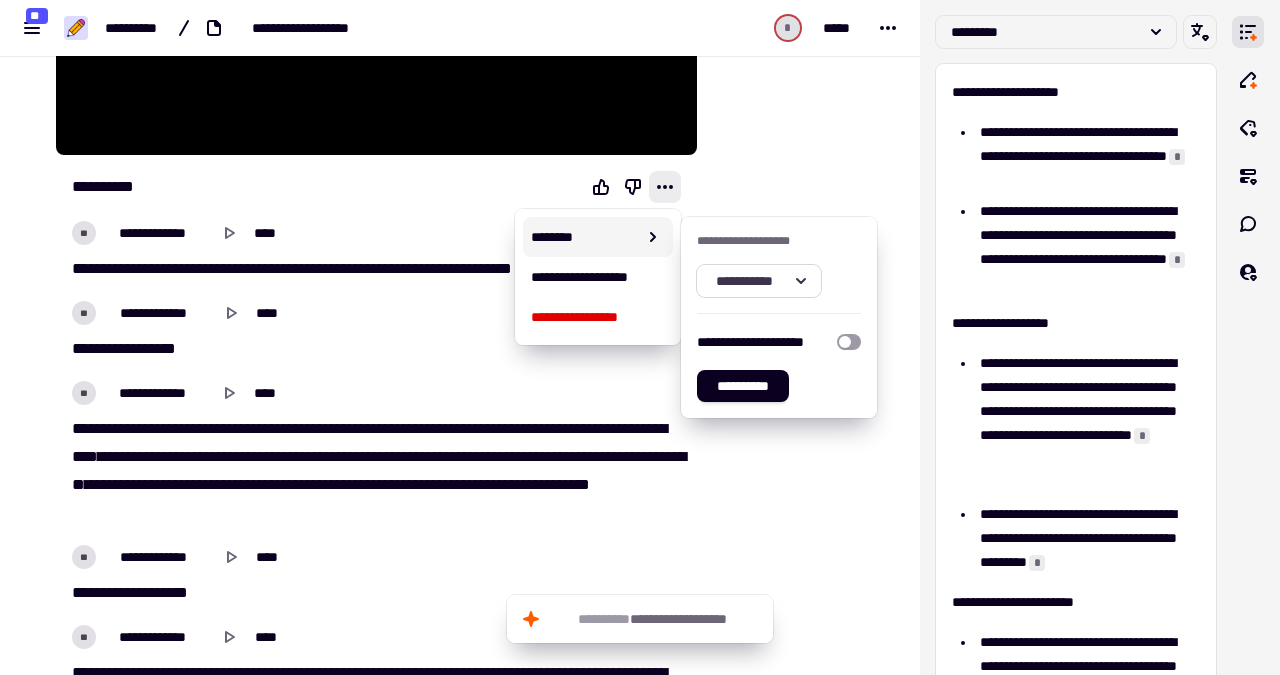 click 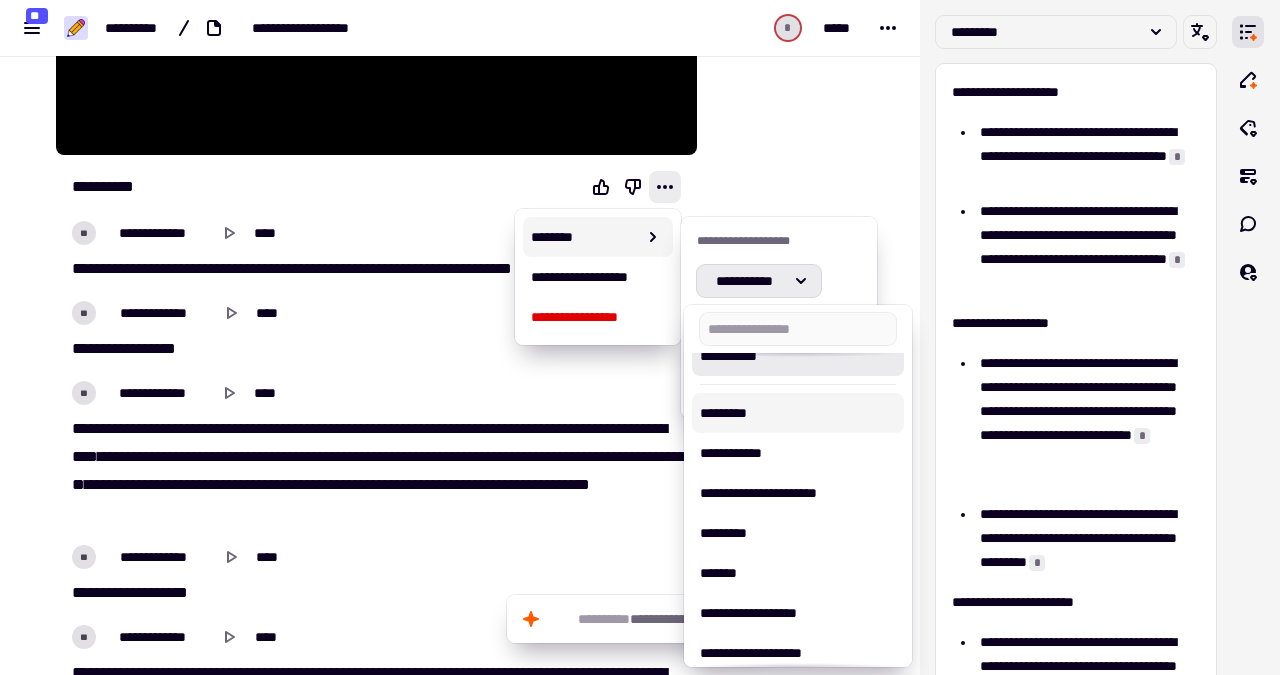 scroll, scrollTop: 63, scrollLeft: 0, axis: vertical 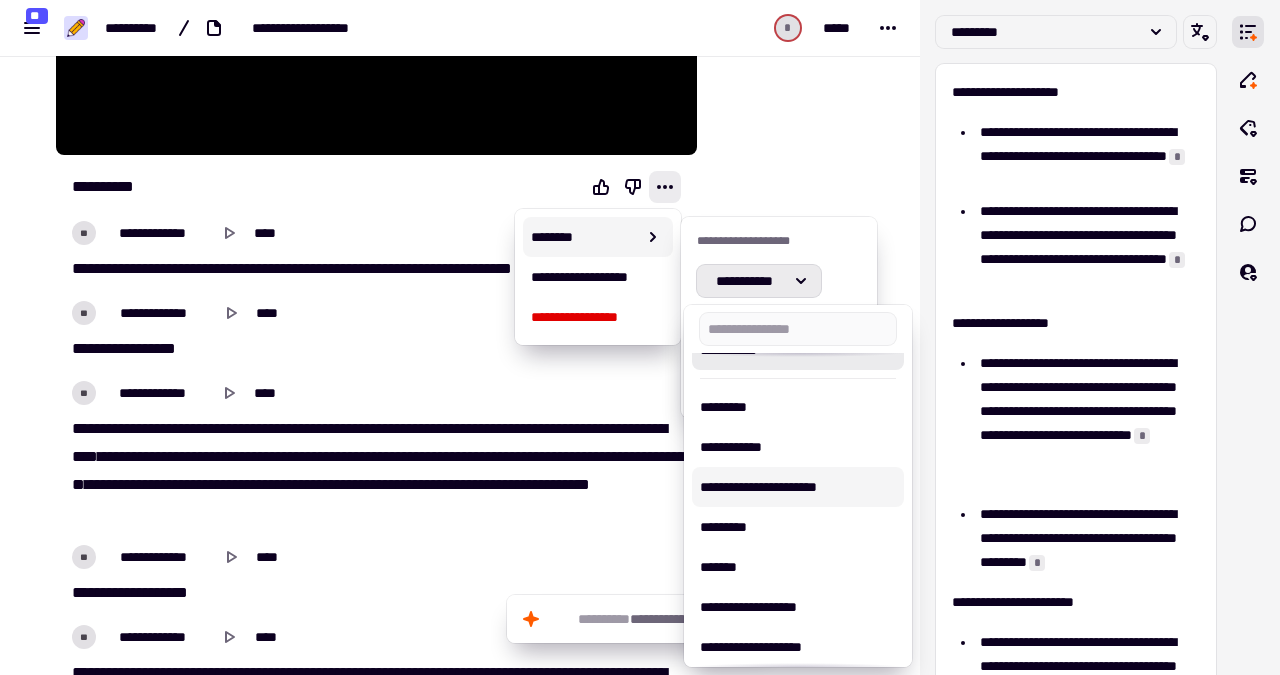 click on "**********" at bounding box center [798, 487] 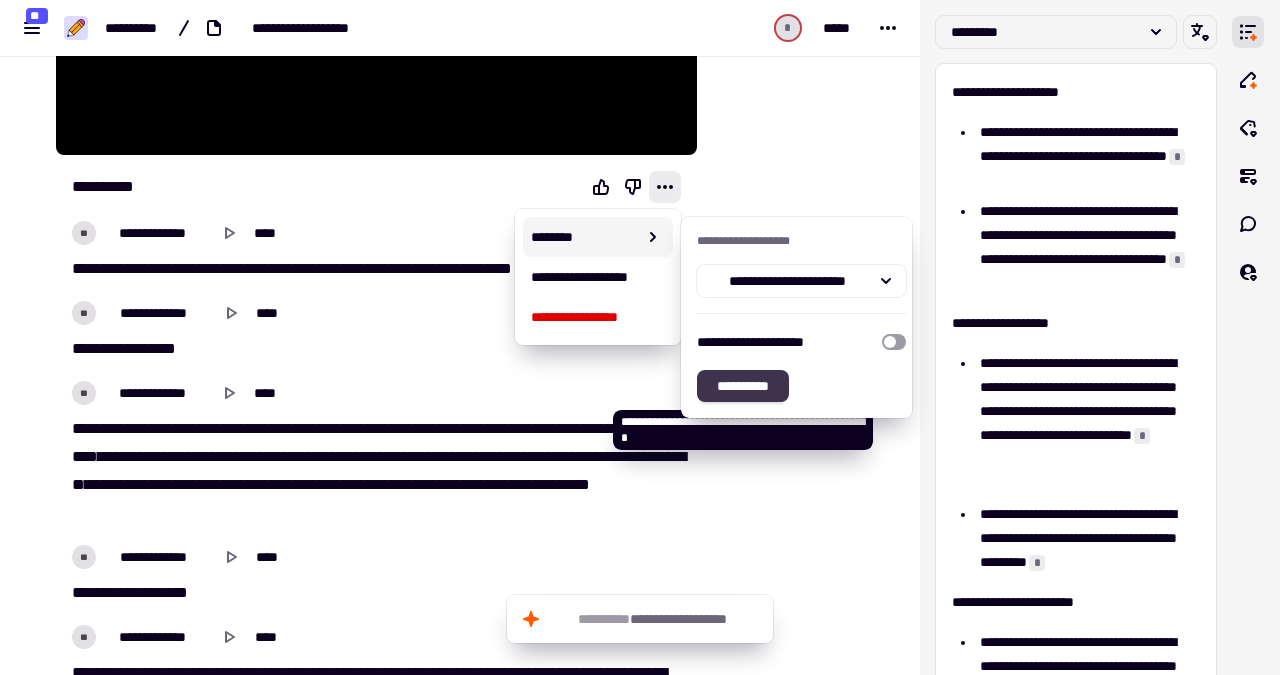 click on "**********" 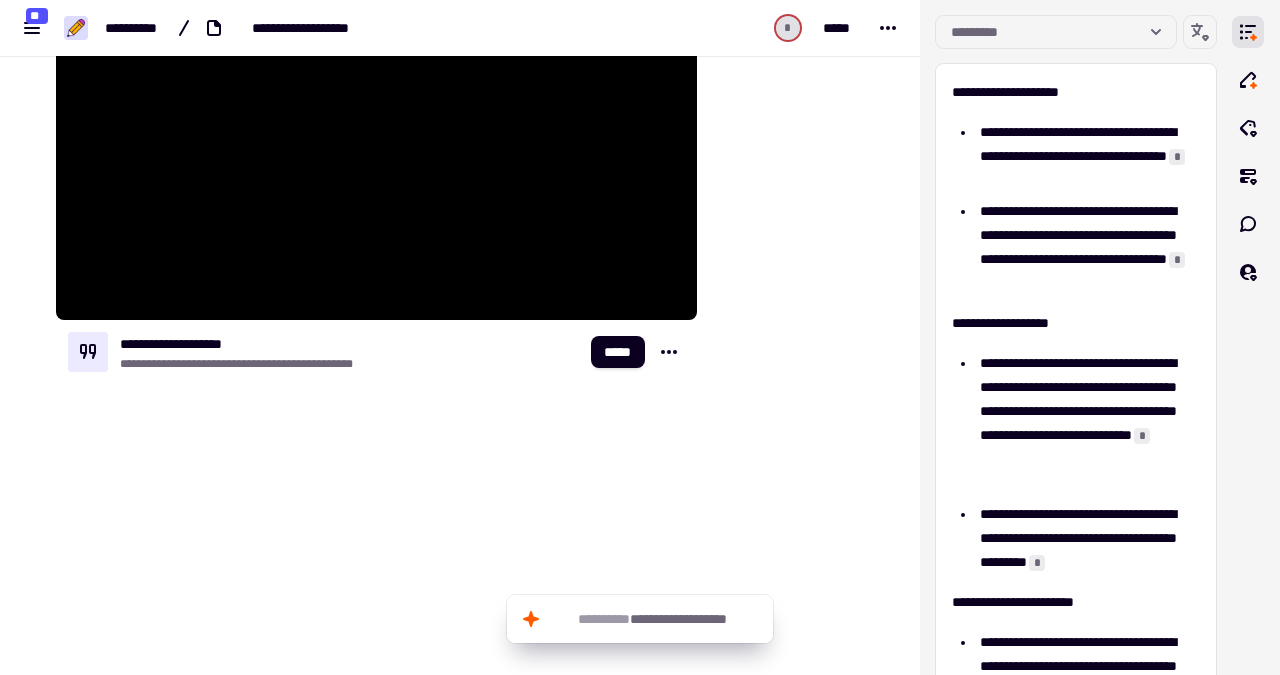 scroll, scrollTop: 306, scrollLeft: 0, axis: vertical 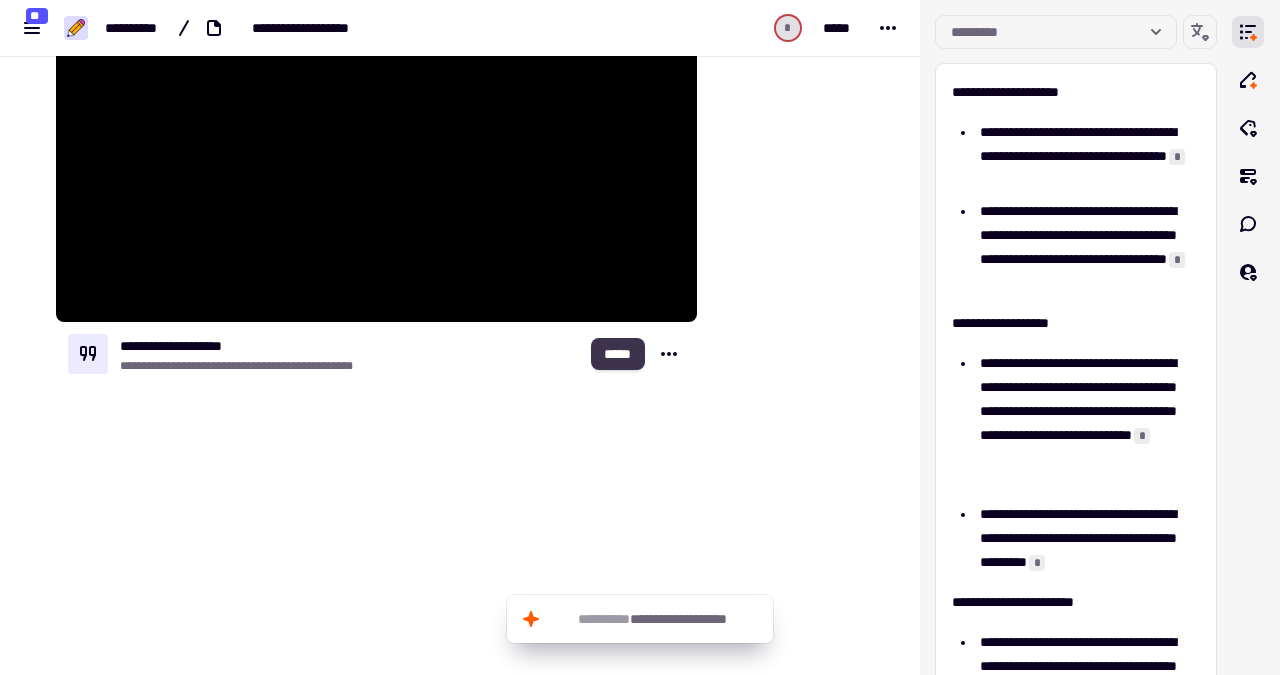 click on "*****" 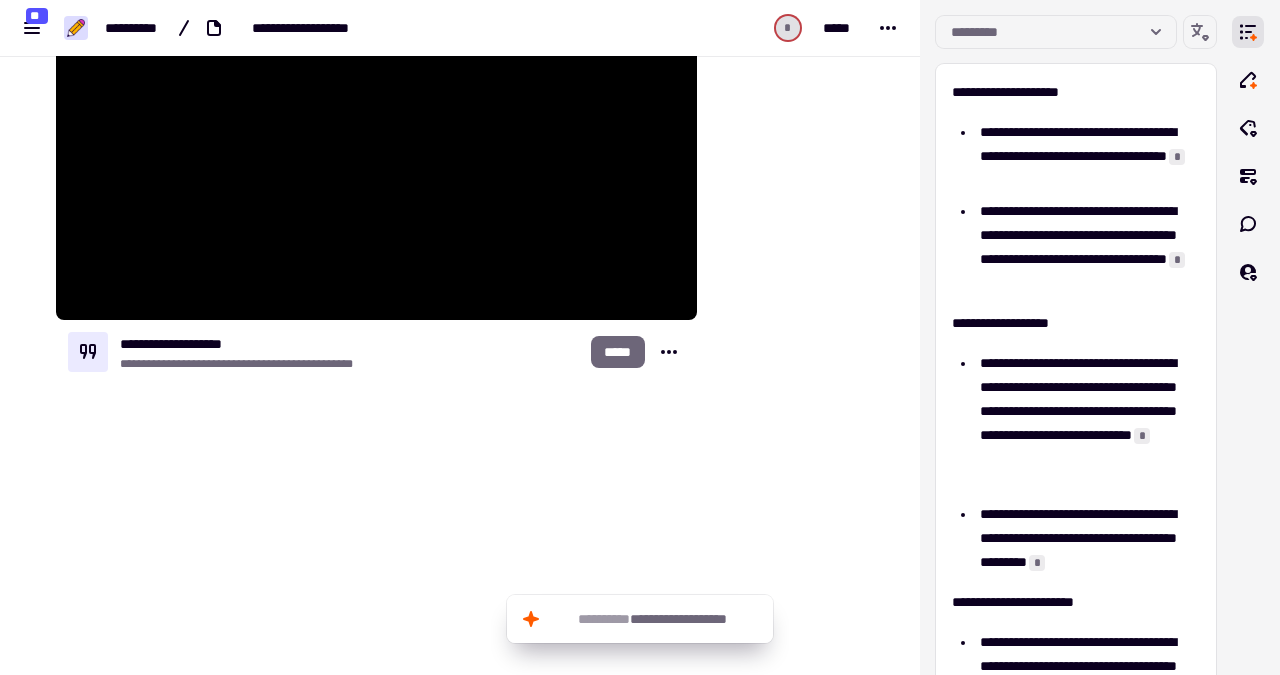 scroll, scrollTop: 262, scrollLeft: 0, axis: vertical 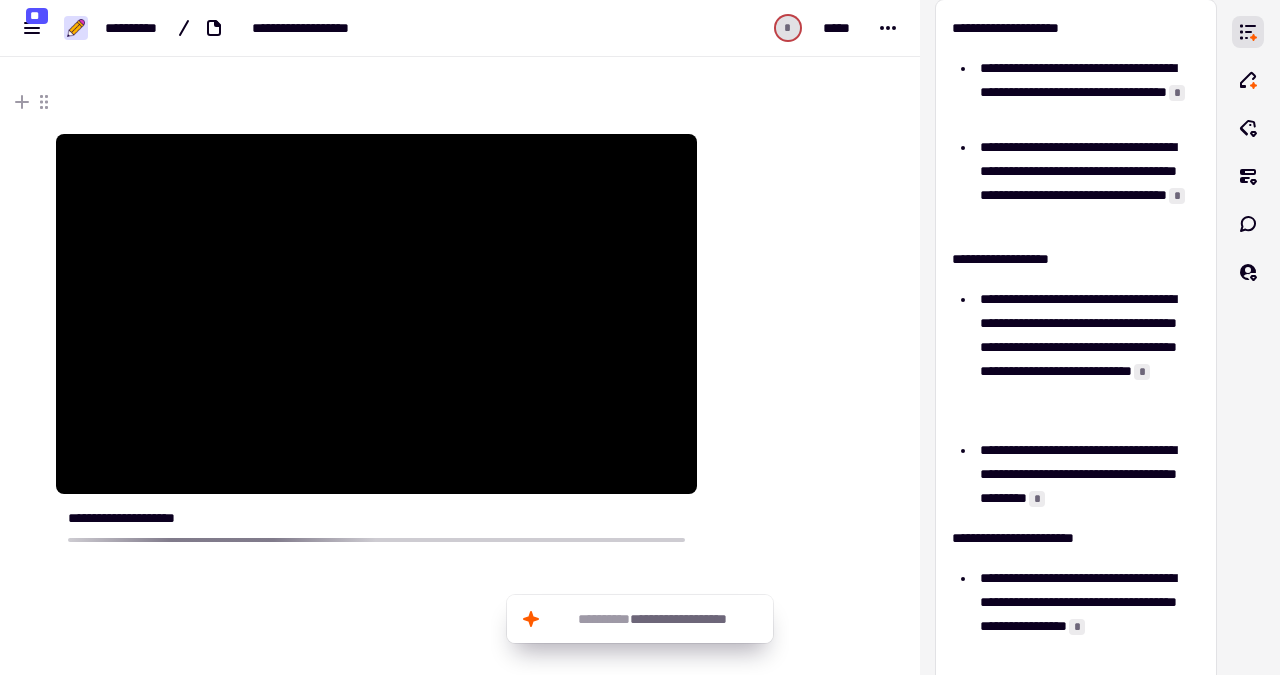 type on "*****" 